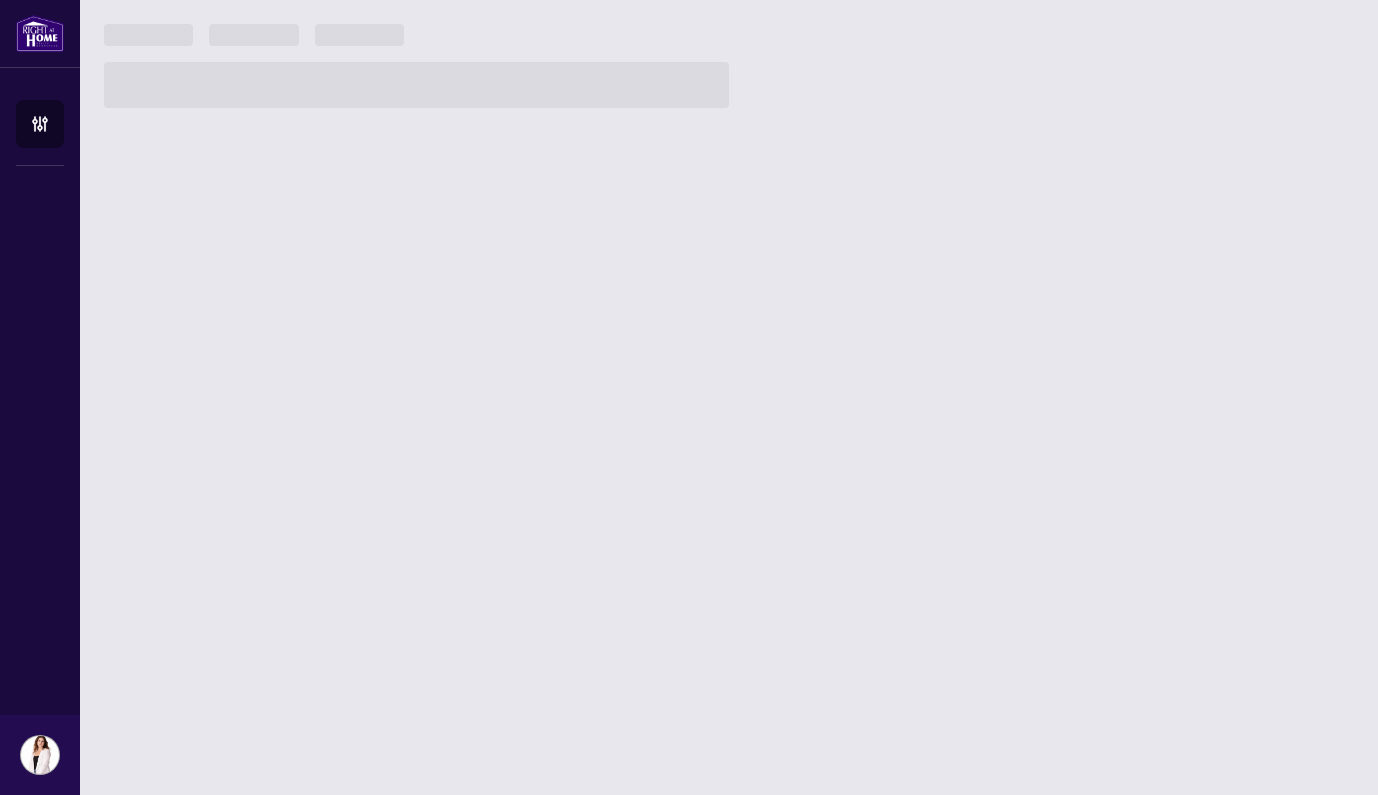 scroll, scrollTop: 0, scrollLeft: 0, axis: both 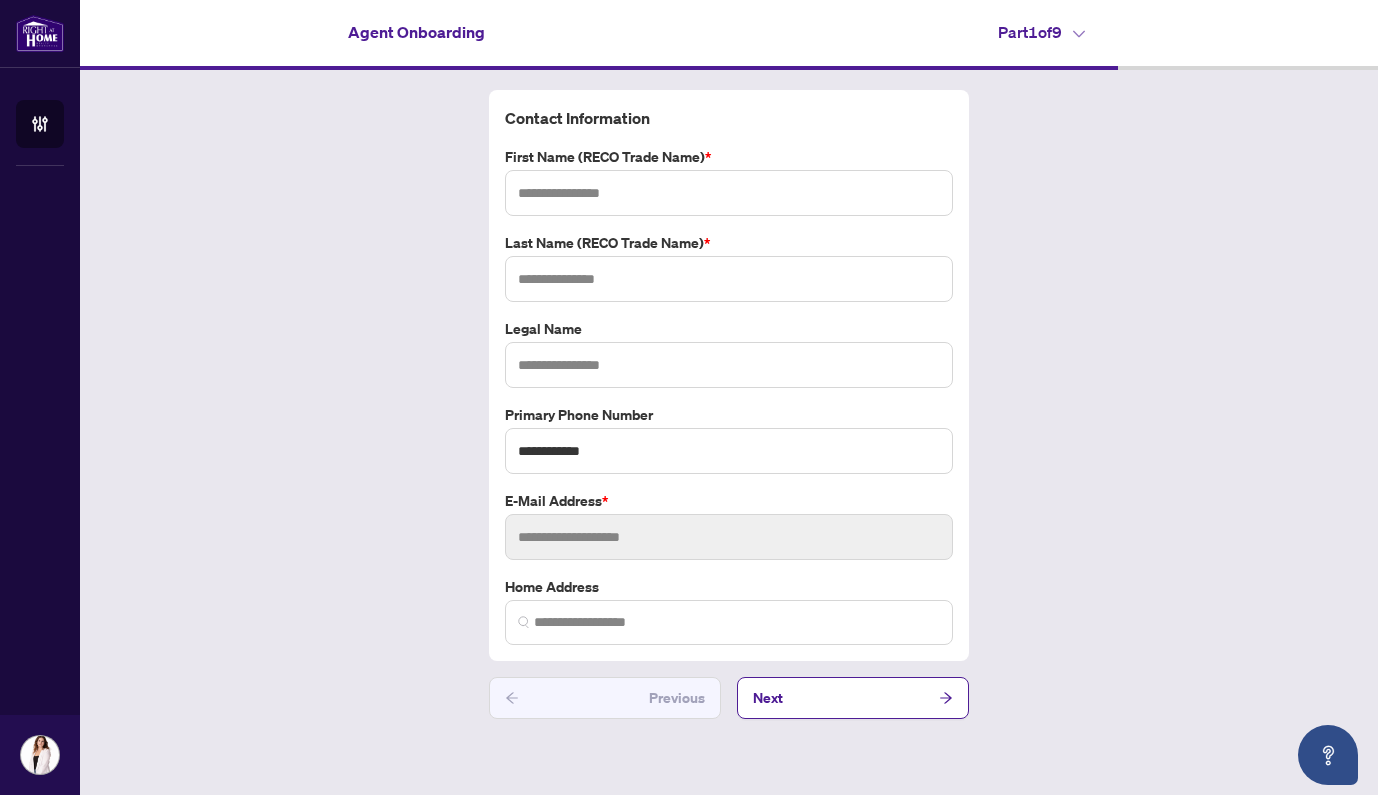type on "*****" 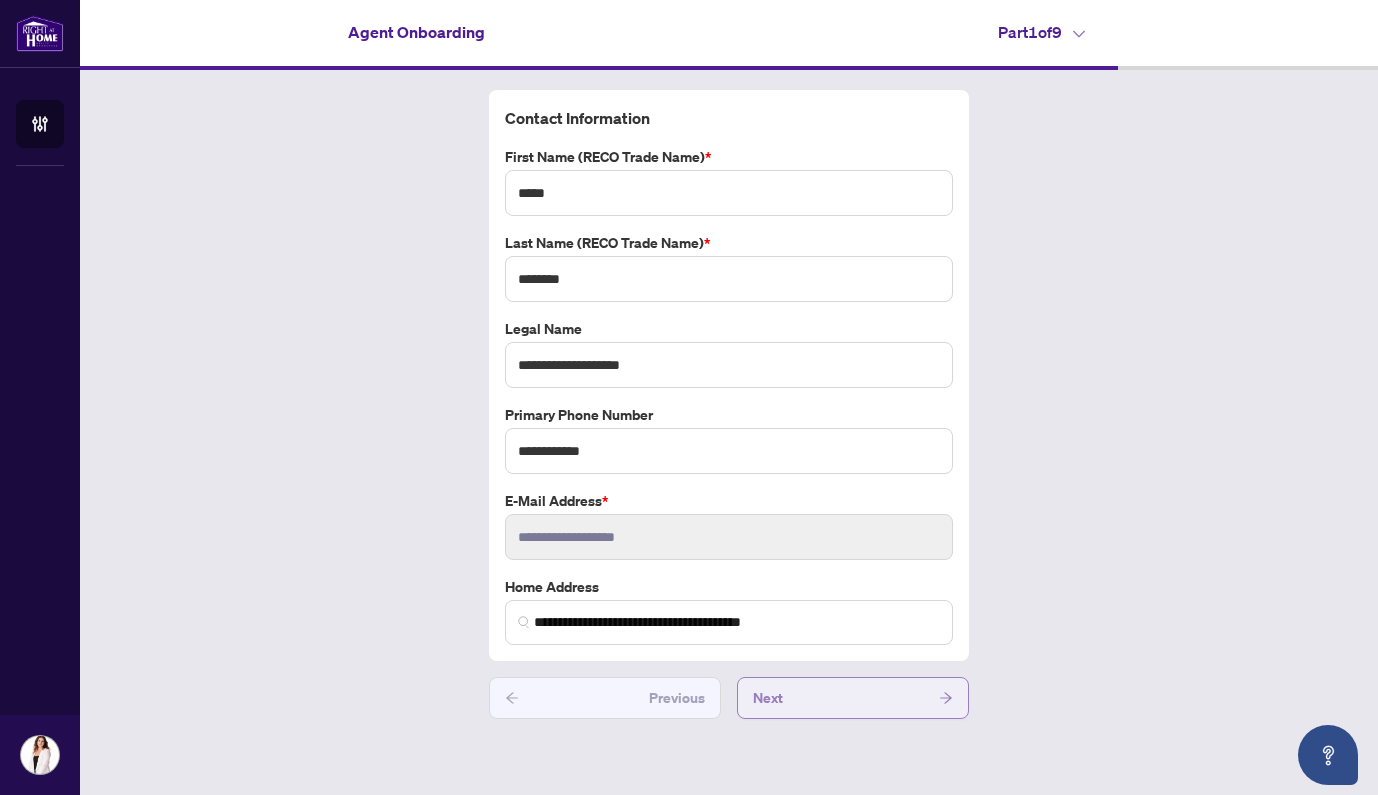 click on "Next" at bounding box center [853, 698] 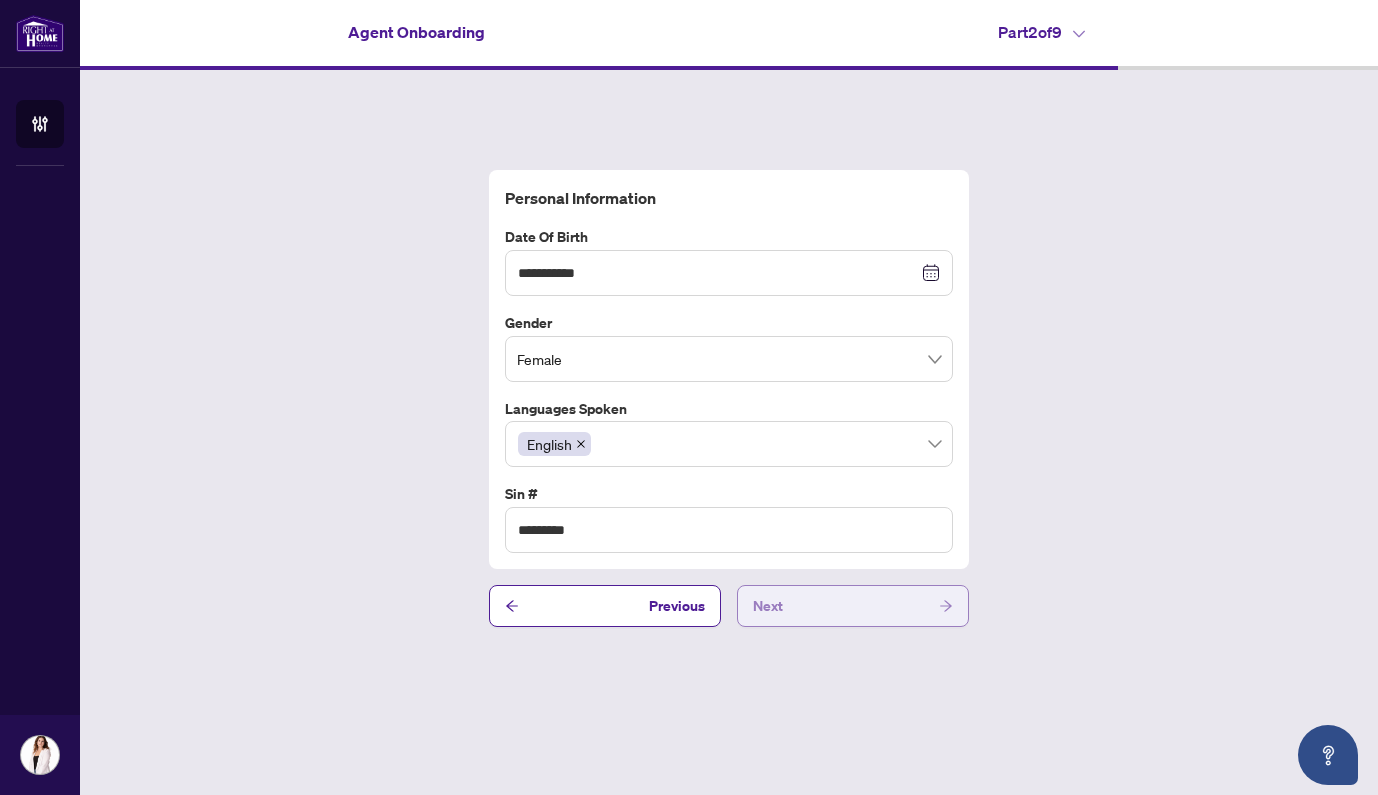 click on "Next" at bounding box center [853, 606] 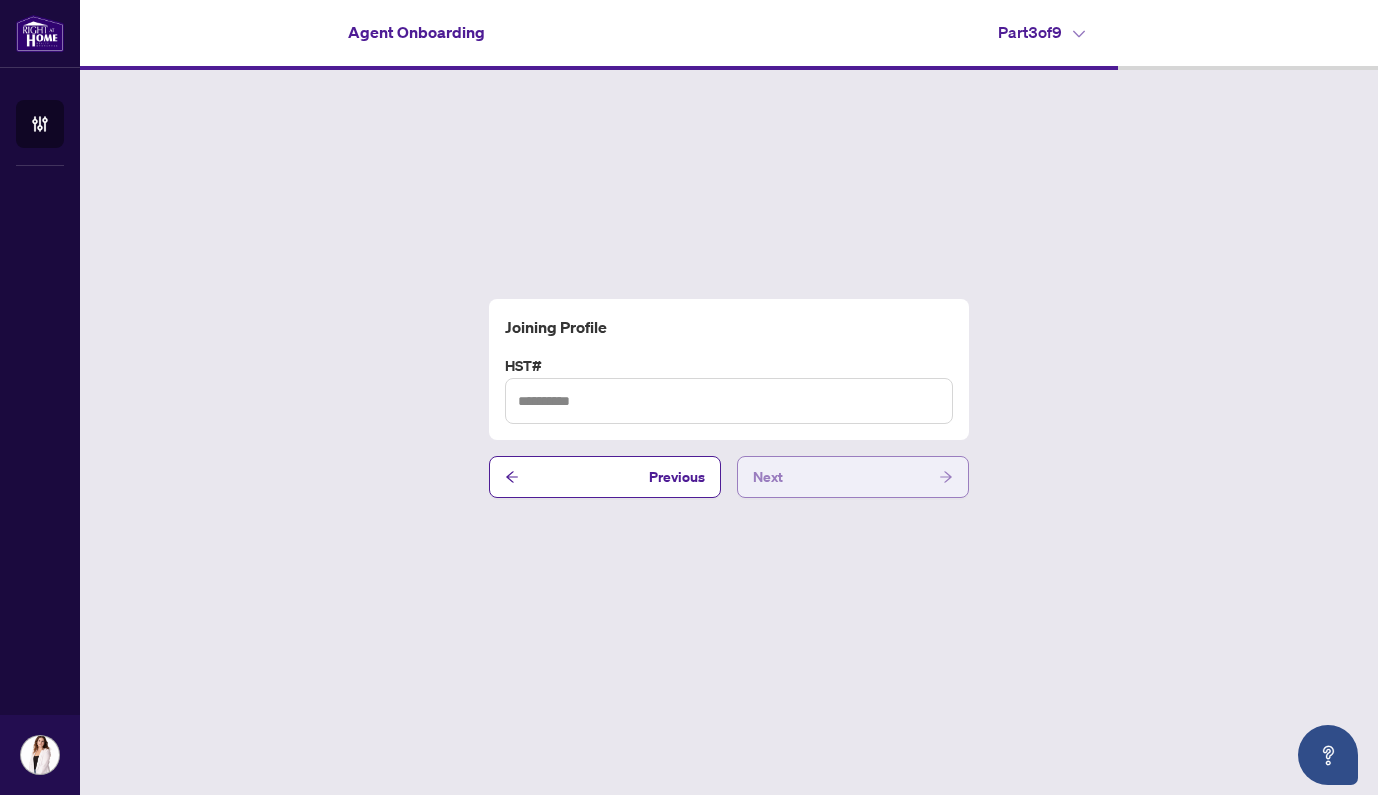 click on "Next" at bounding box center (853, 477) 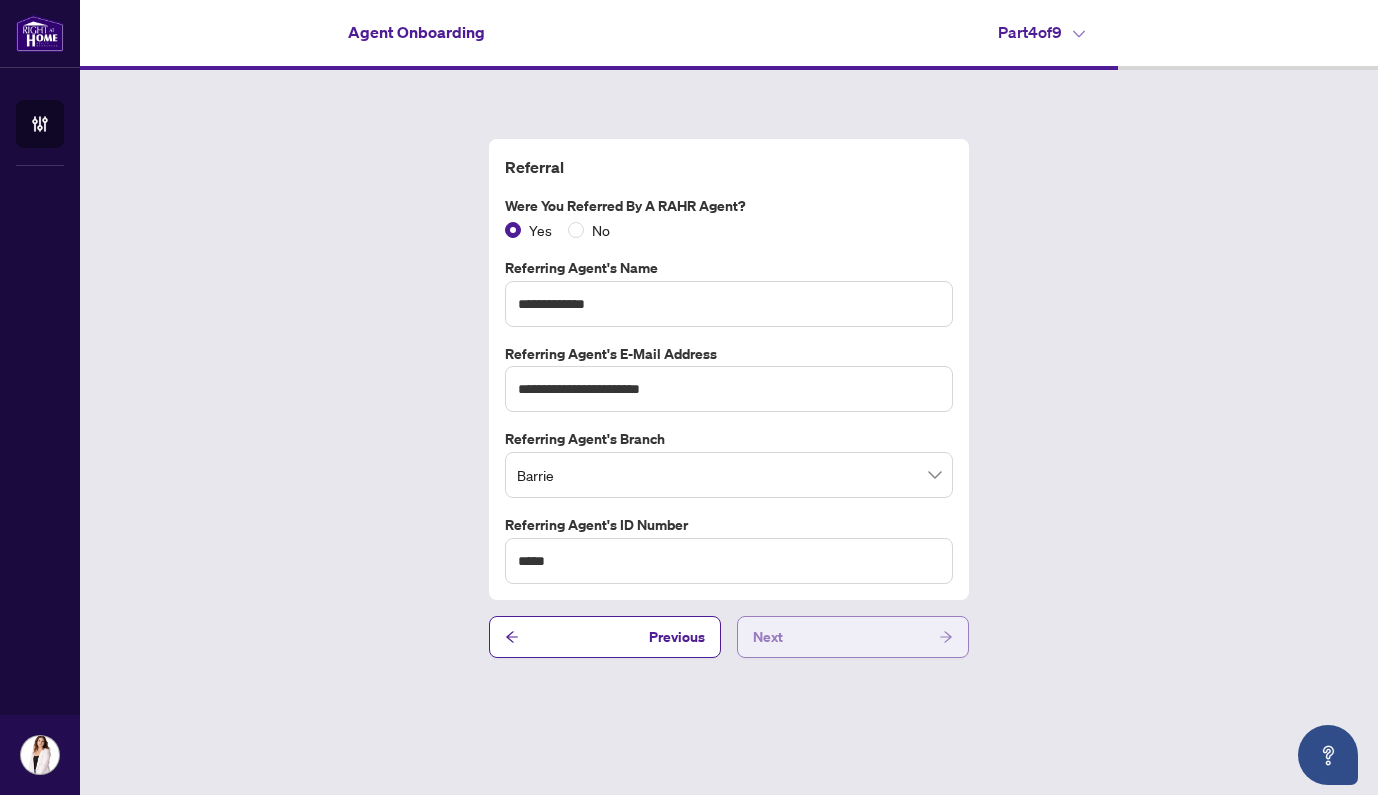 click on "Next" at bounding box center [853, 637] 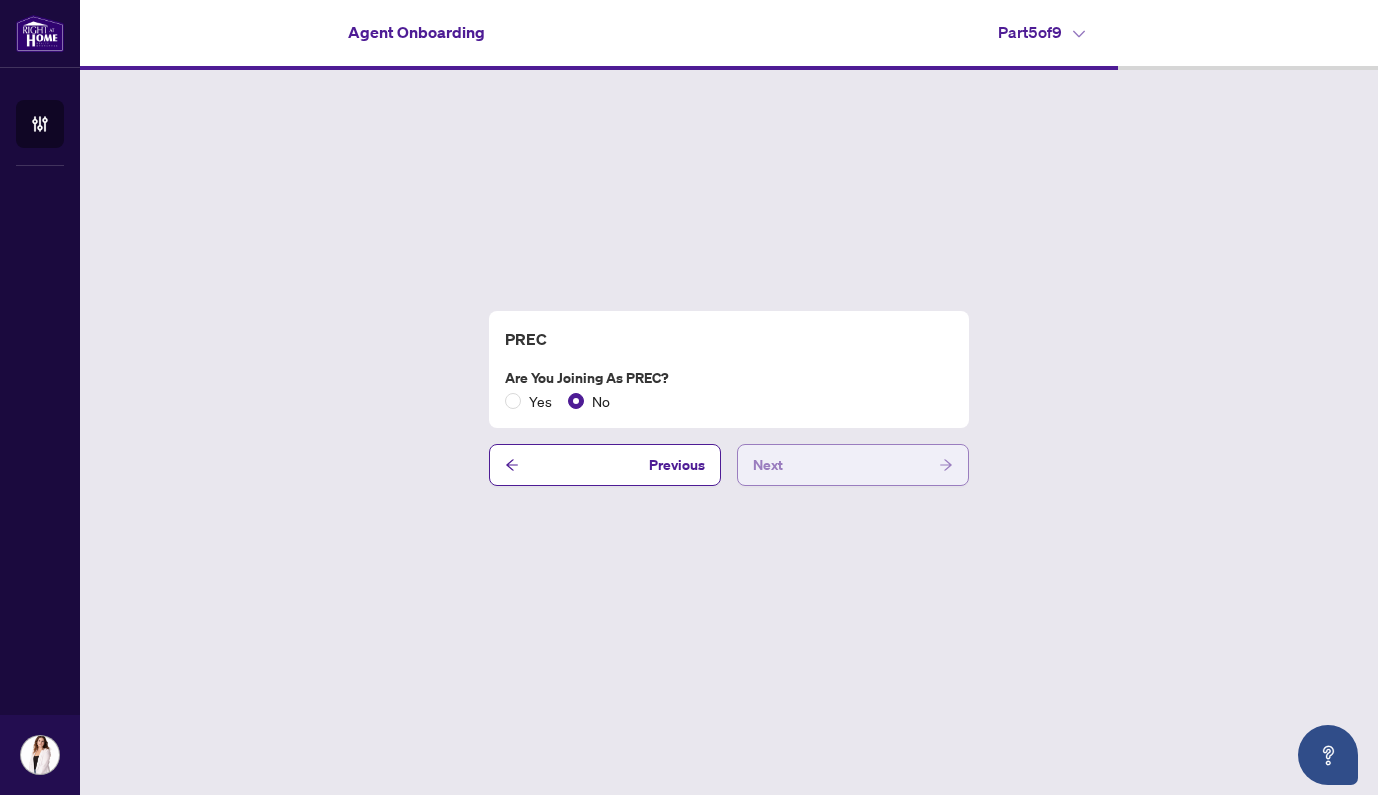 click on "Next" at bounding box center (768, 465) 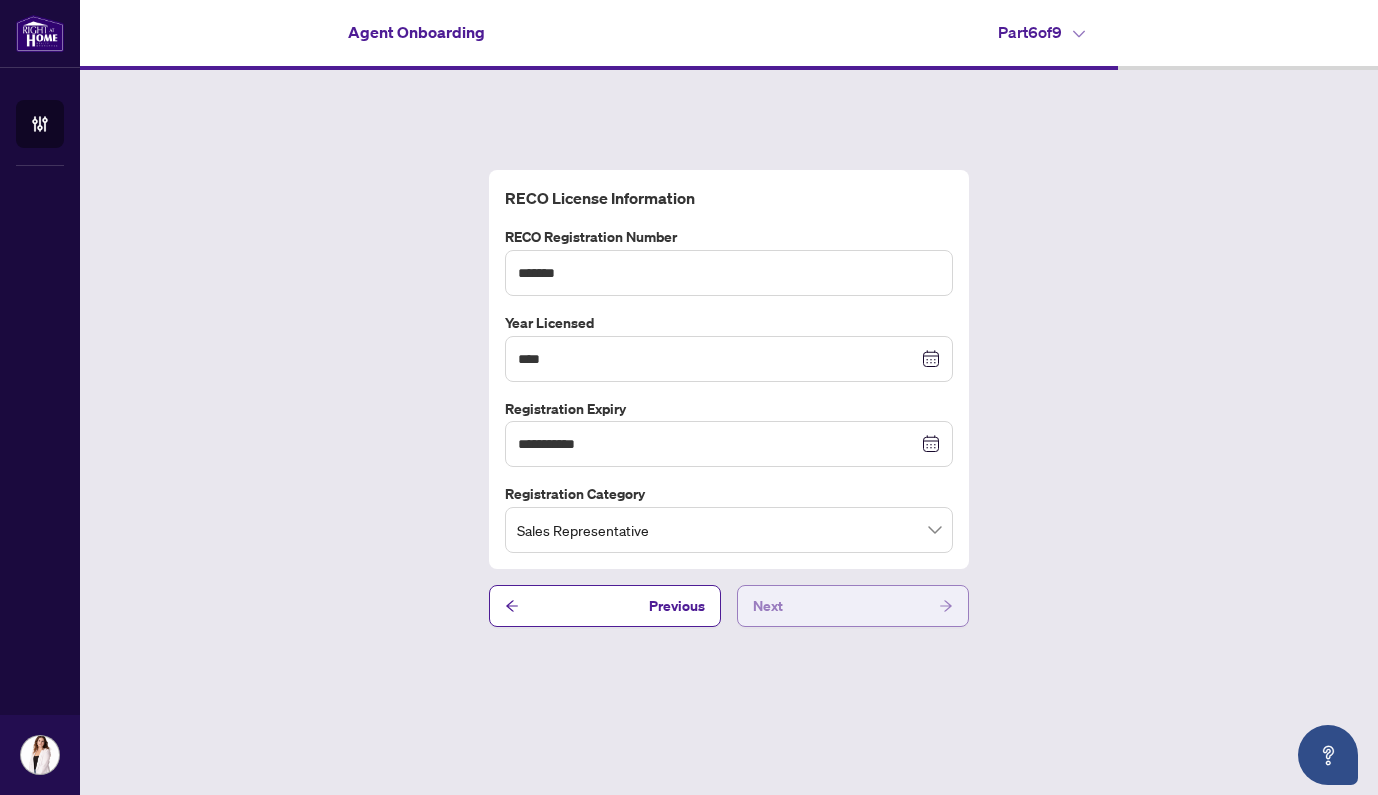 click on "Next" at bounding box center (853, 606) 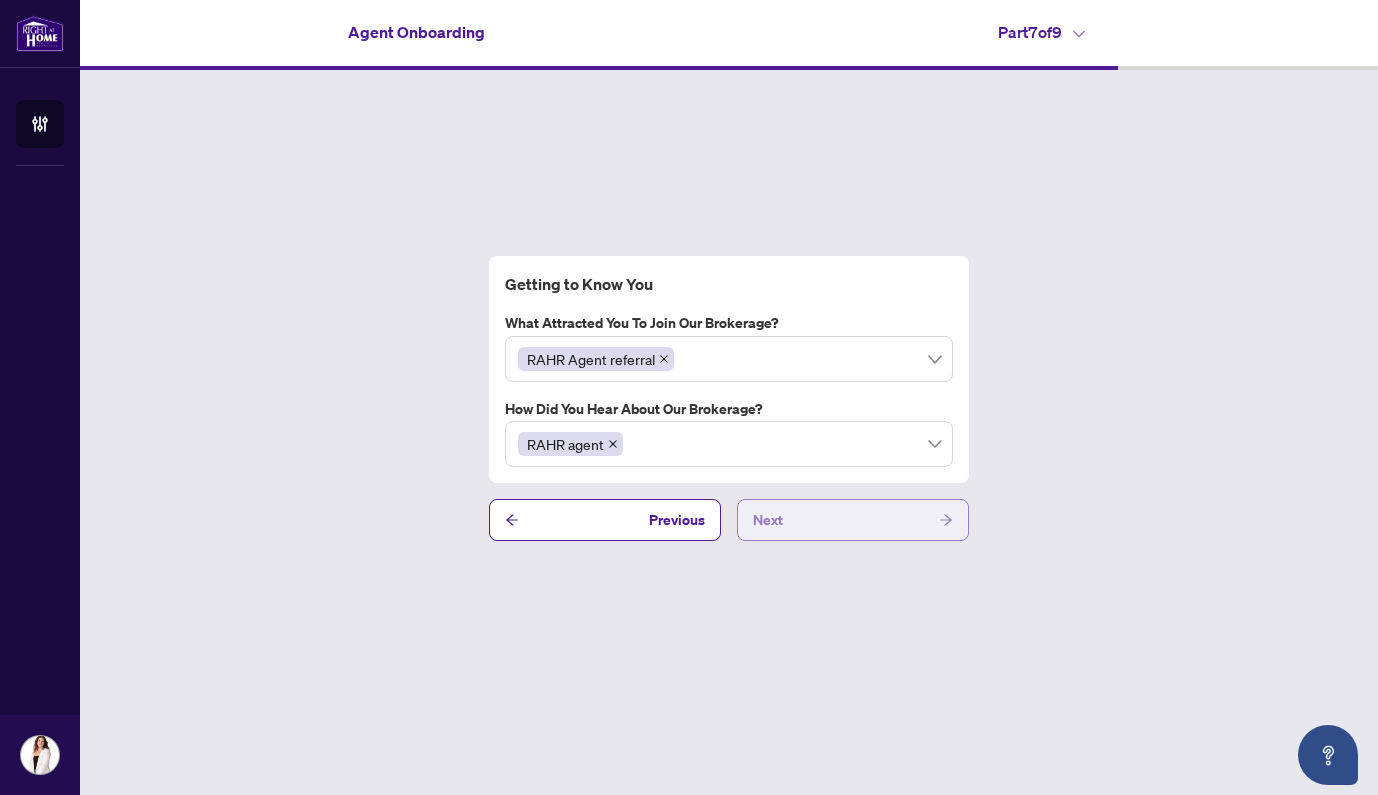 click on "Next" at bounding box center (853, 520) 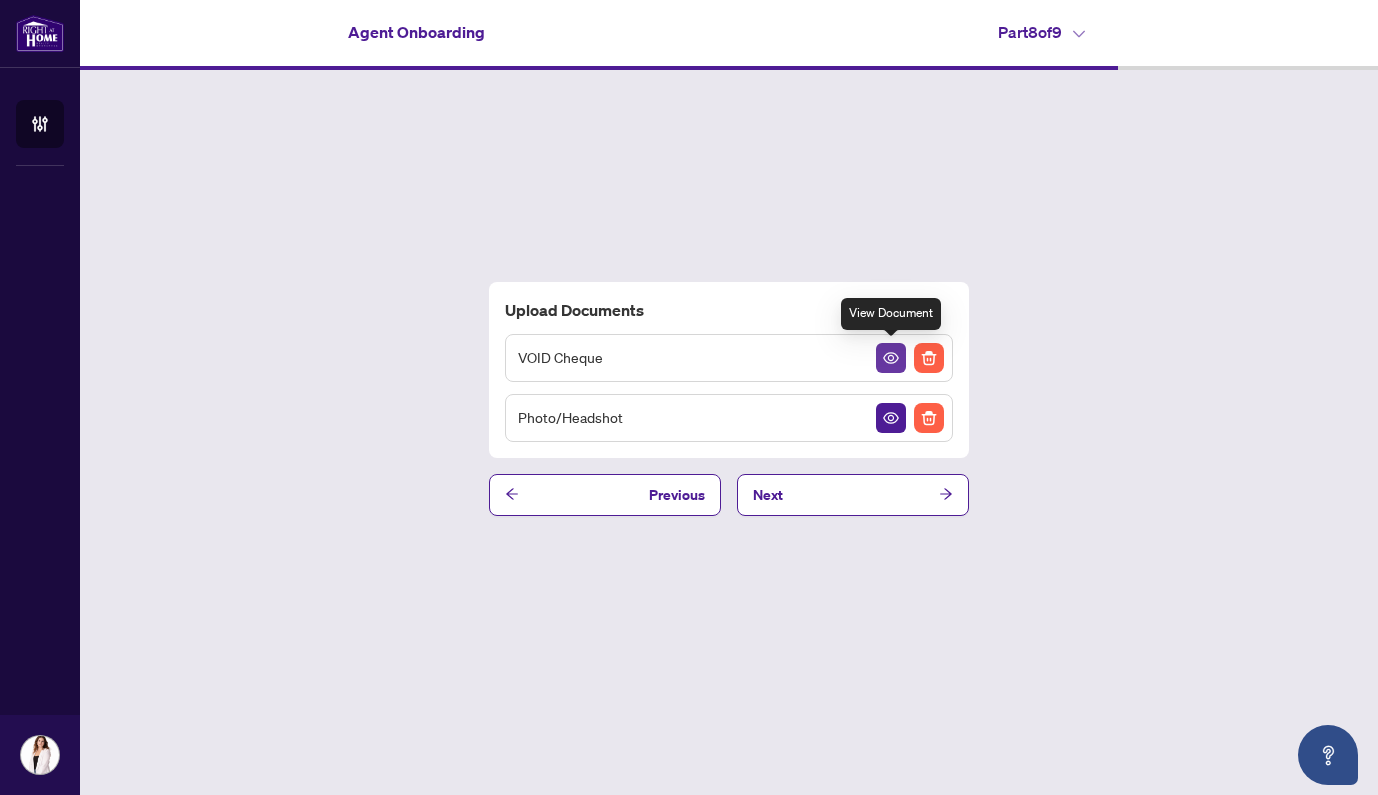 click 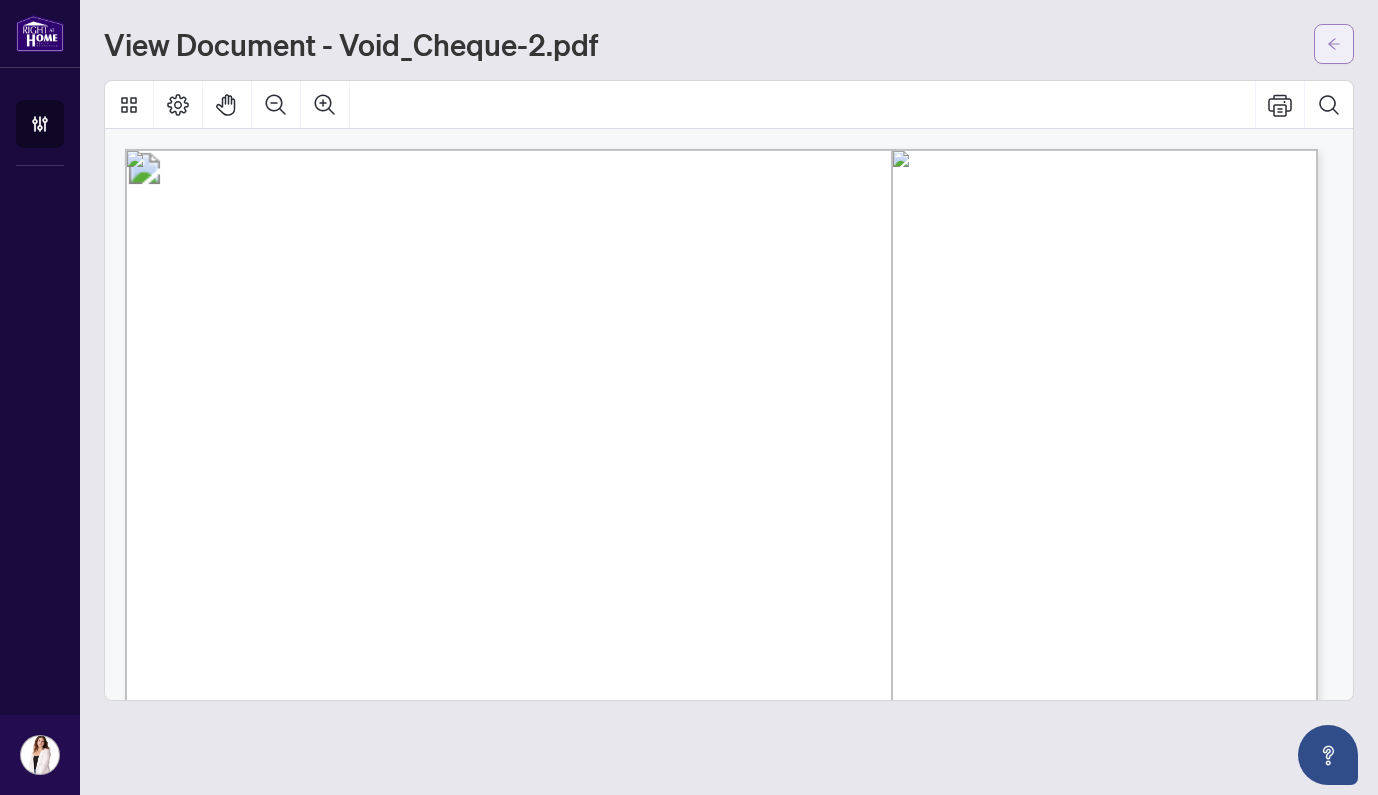 click 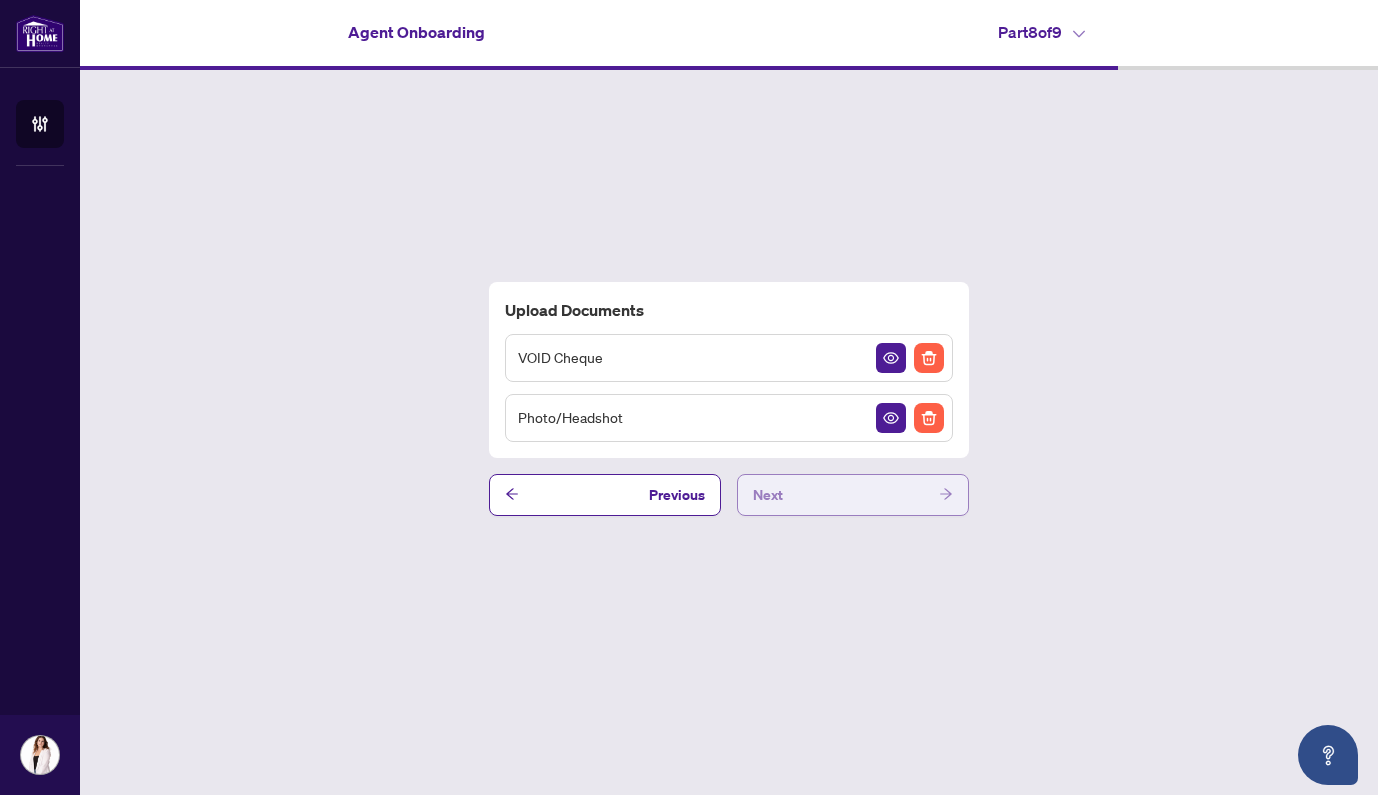 click on "Next" at bounding box center [853, 495] 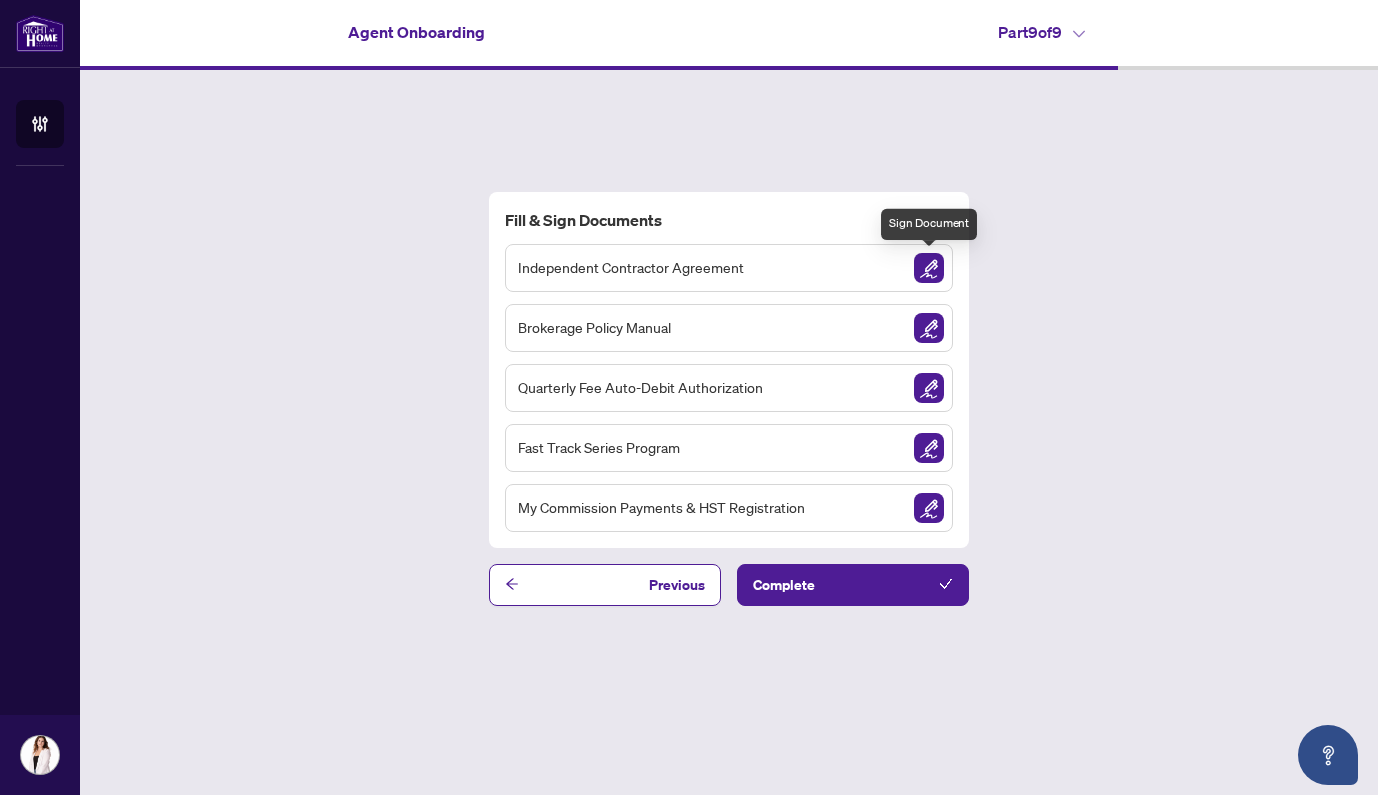 click at bounding box center [929, 268] 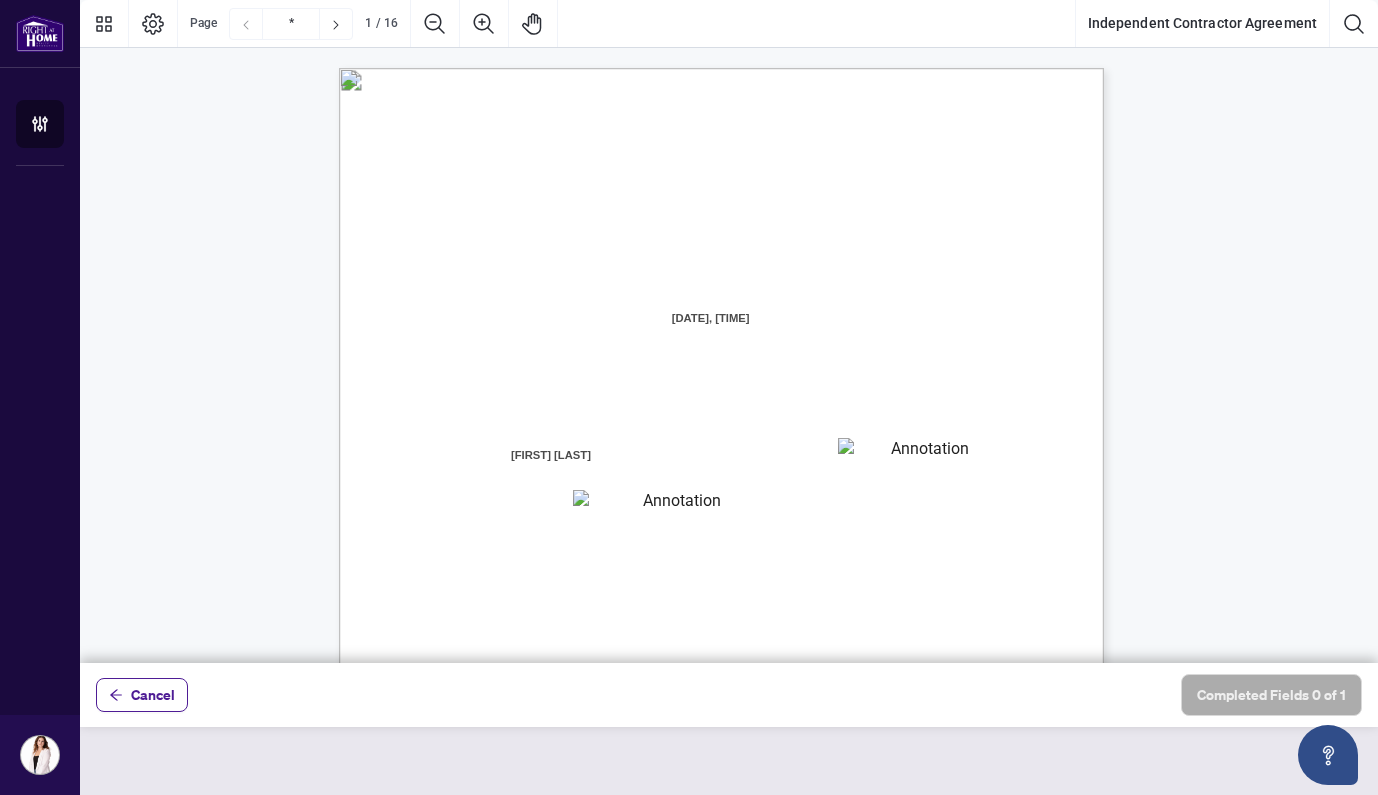 scroll, scrollTop: 46, scrollLeft: 0, axis: vertical 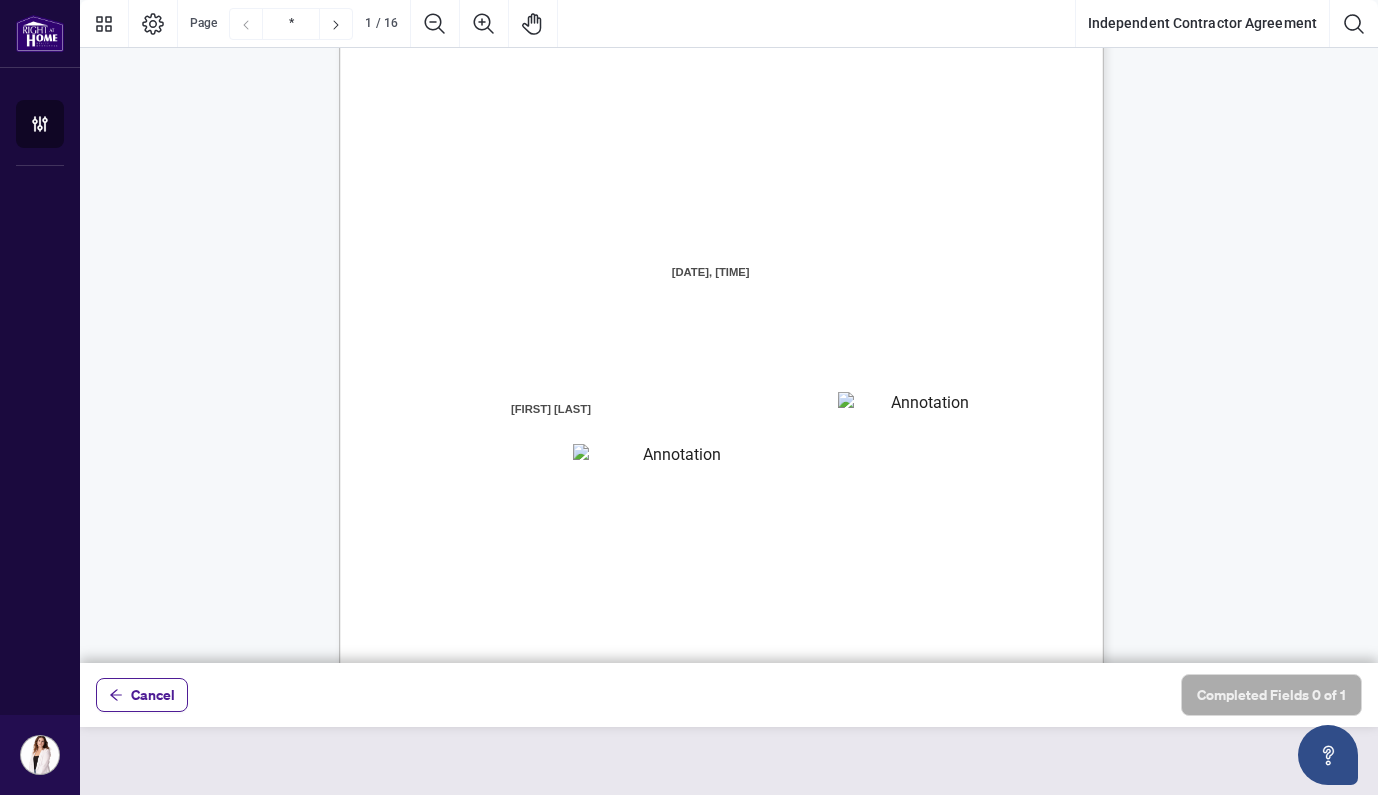 click at bounding box center (921, 407) 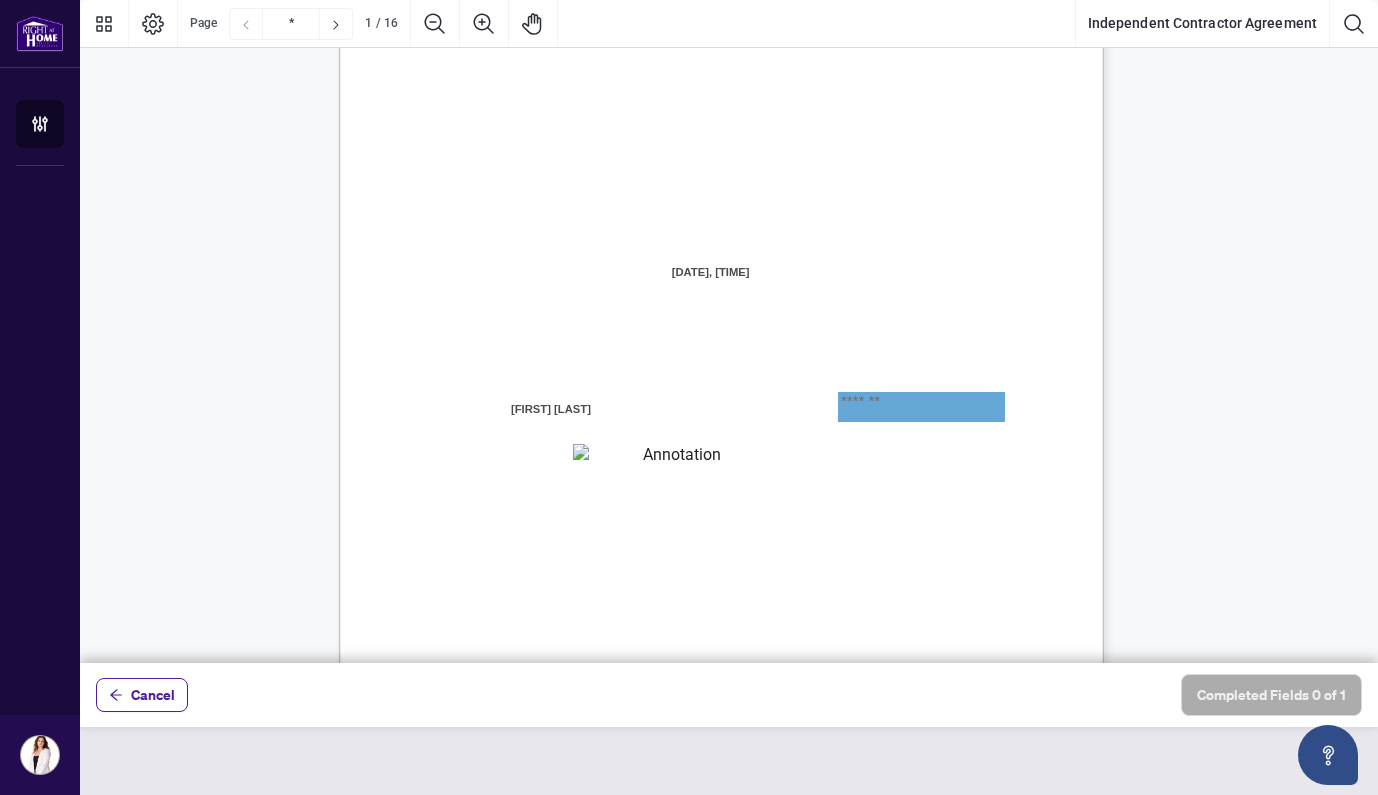 type on "*******" 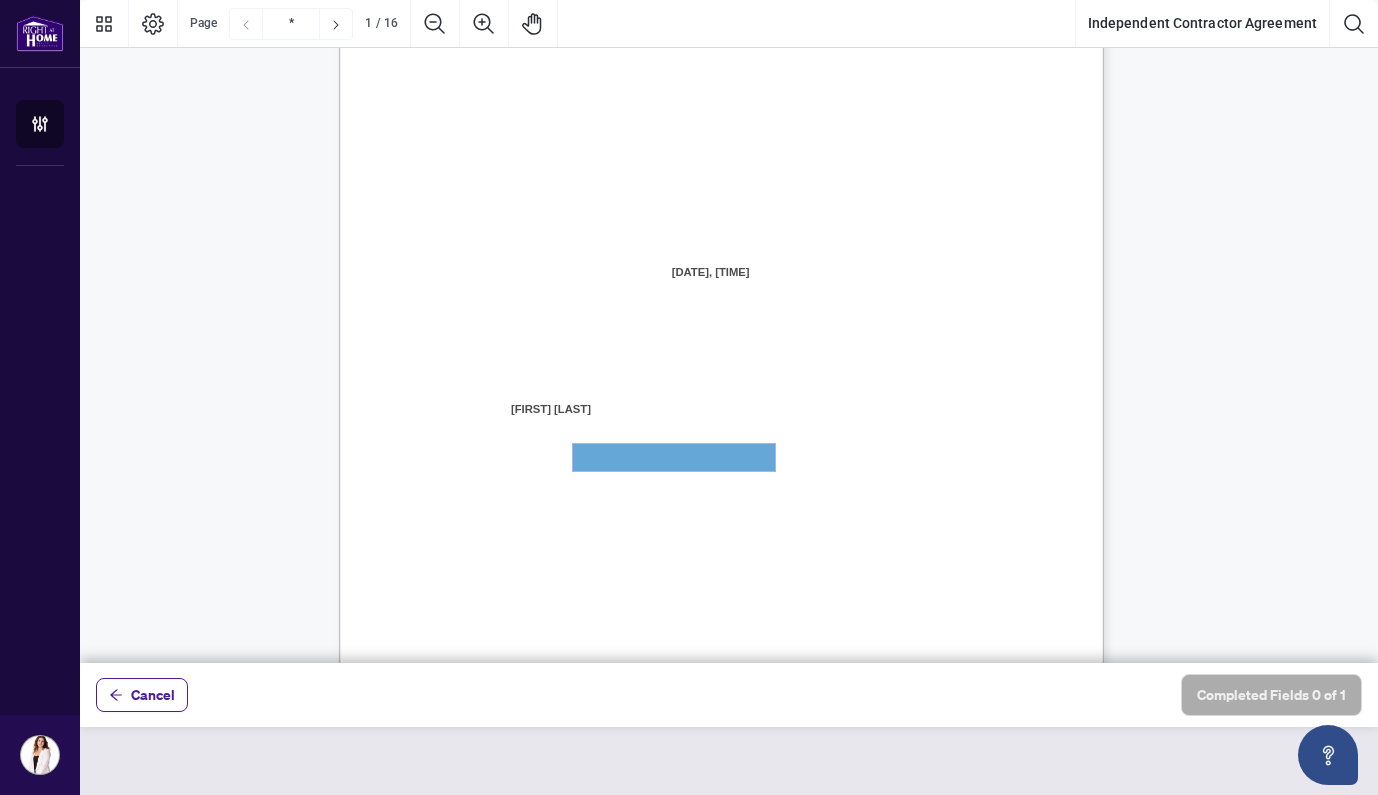 click at bounding box center (674, 457) 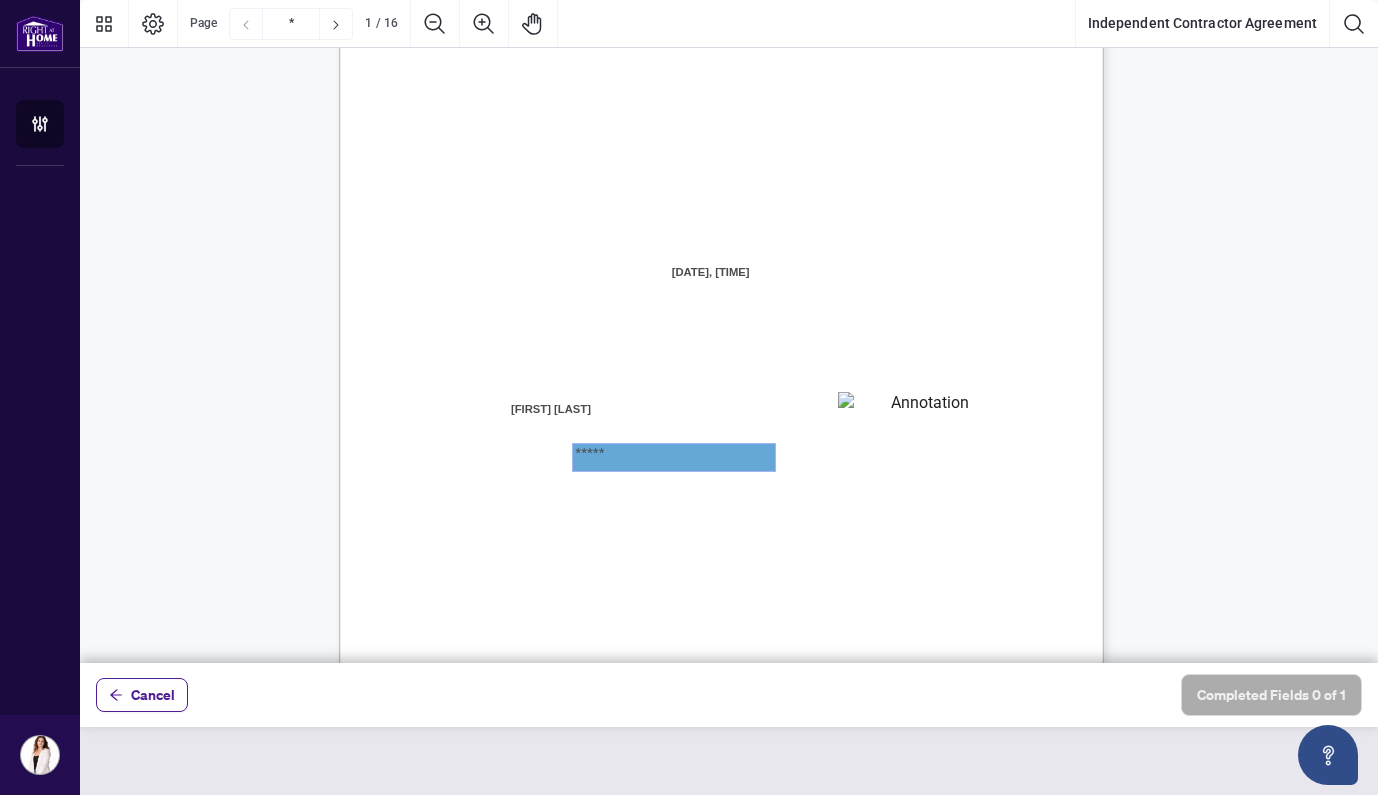 type on "******" 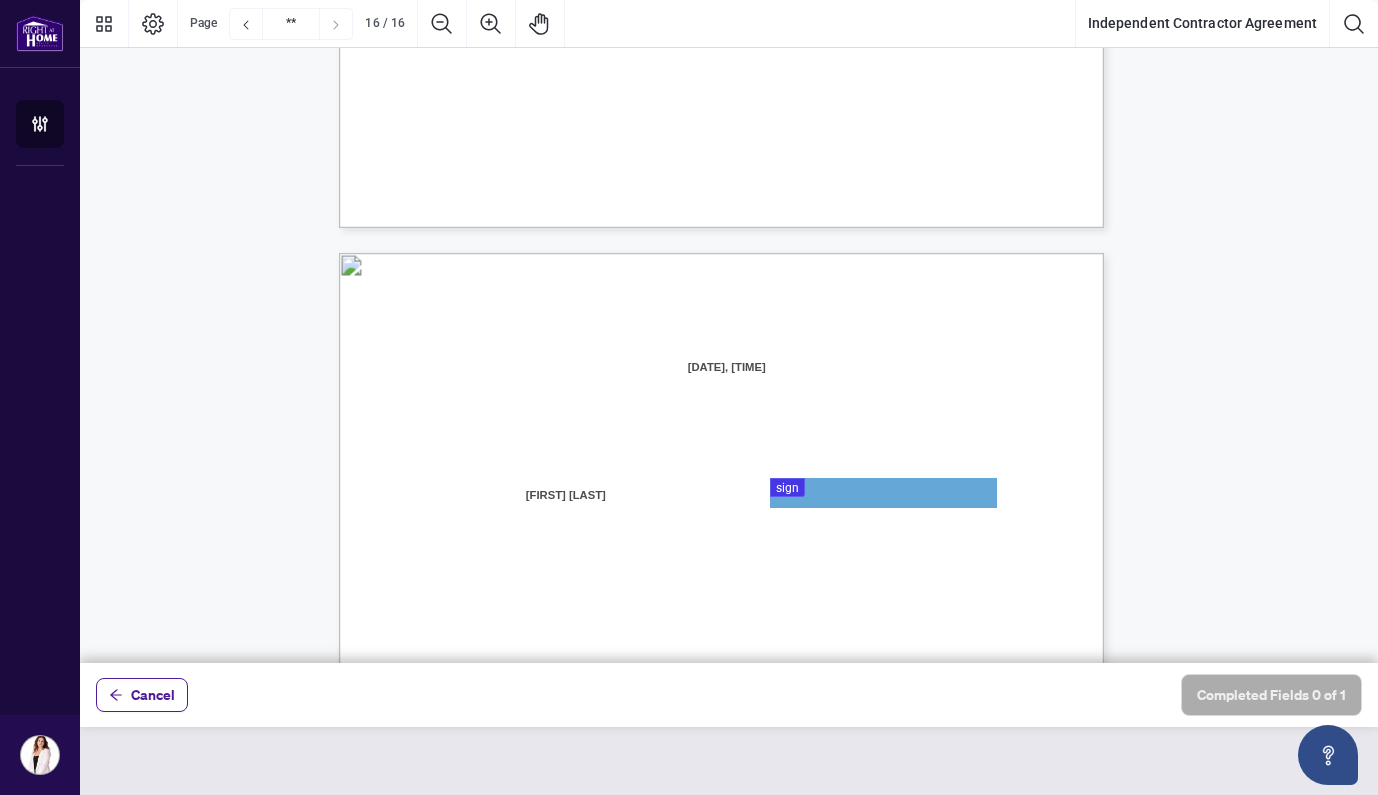 type on "**" 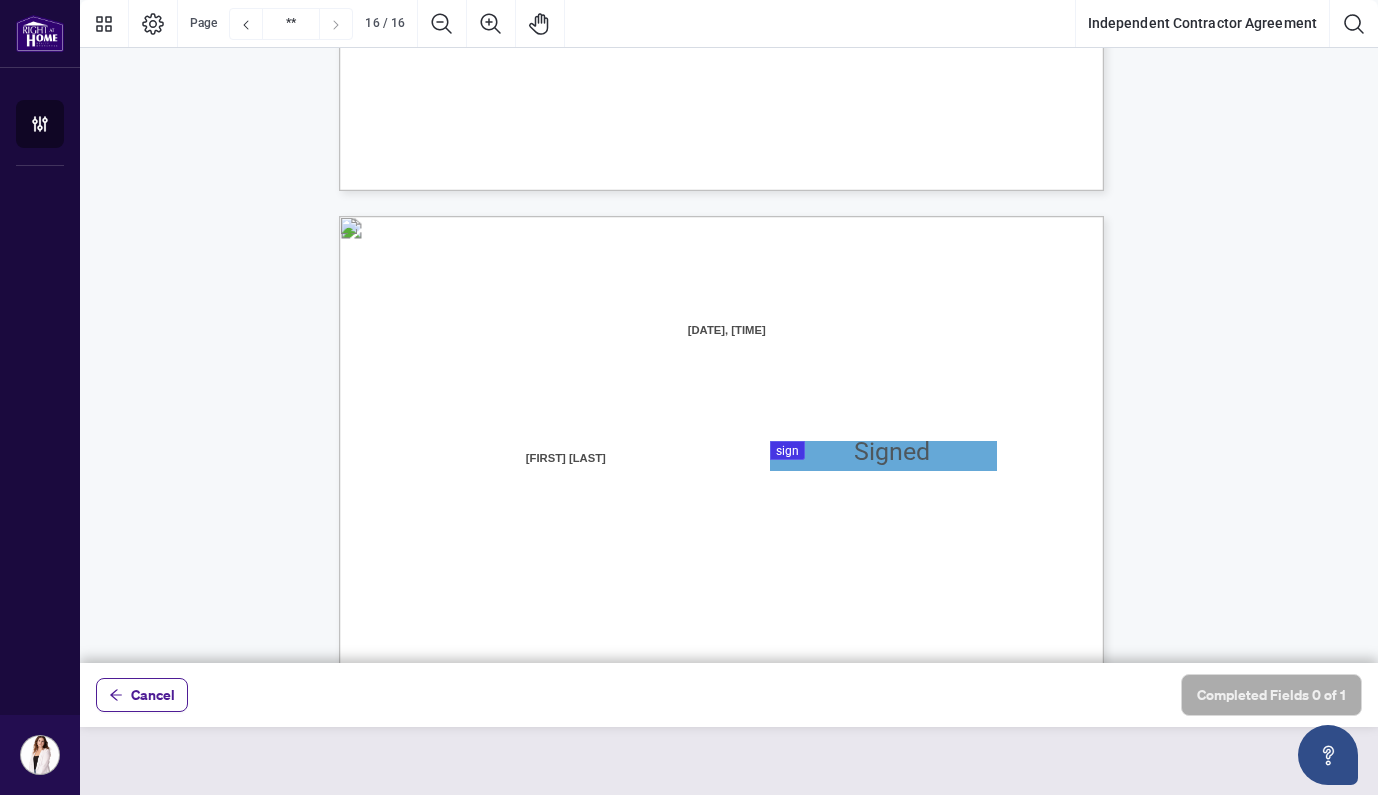 scroll, scrollTop: 14992, scrollLeft: 0, axis: vertical 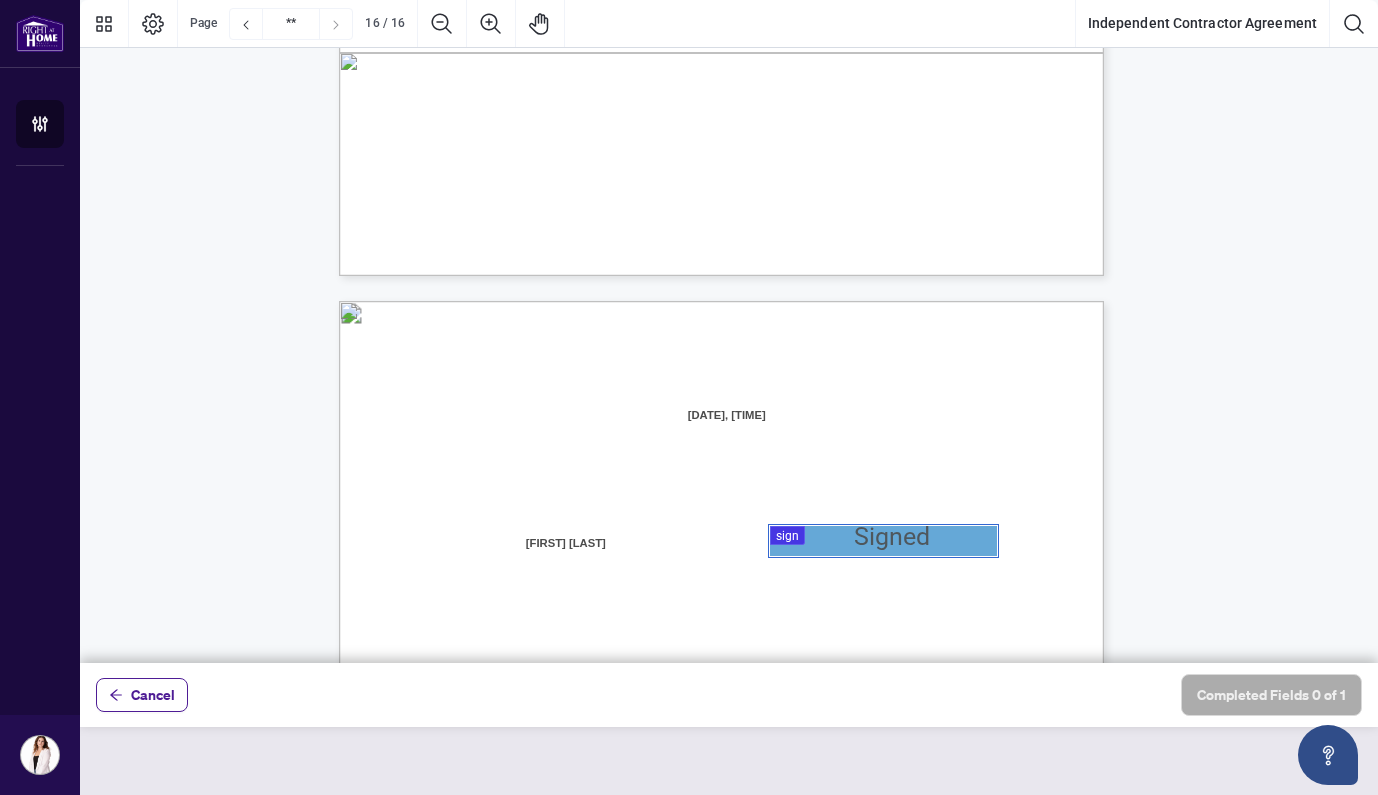 click at bounding box center [729, 331] 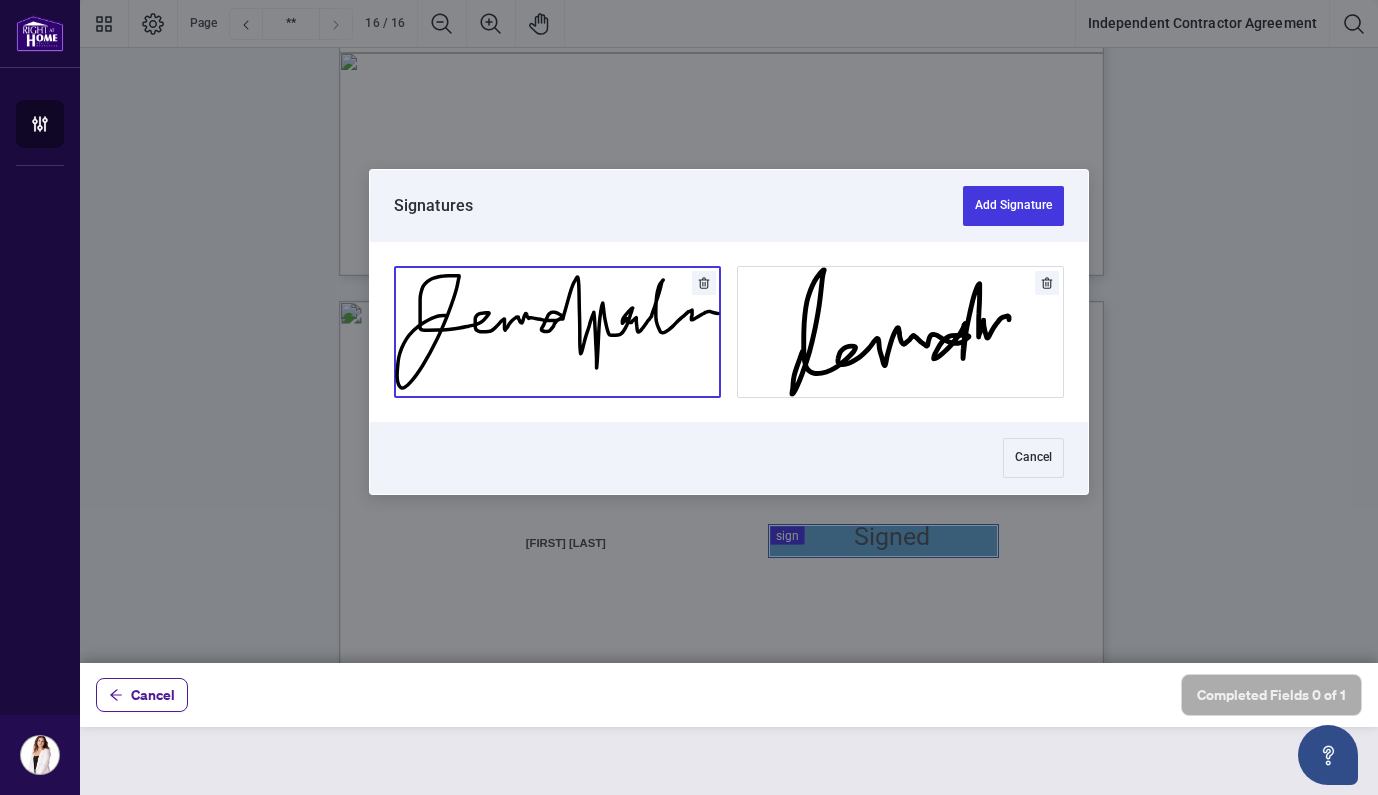 click at bounding box center [557, 332] 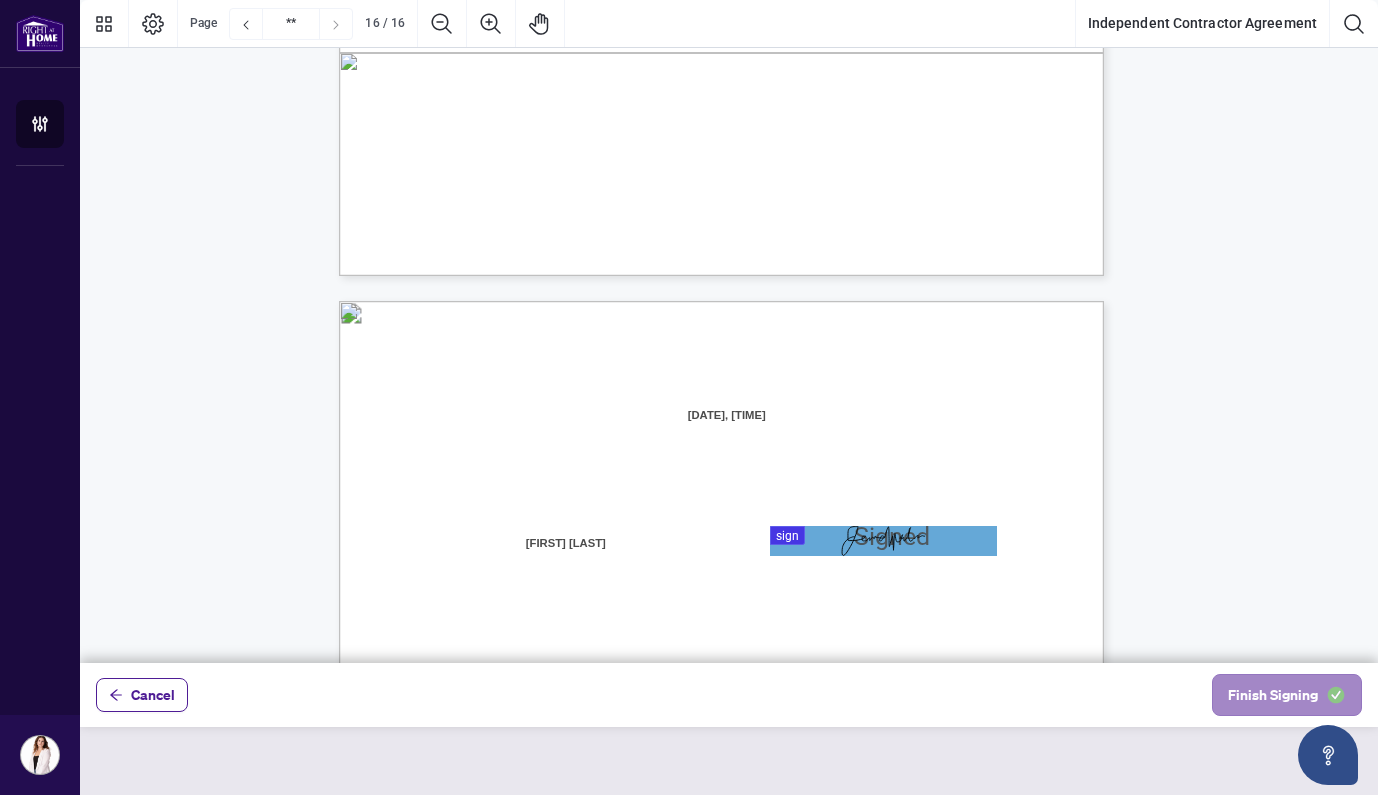 click on "Finish Signing" at bounding box center [1273, 695] 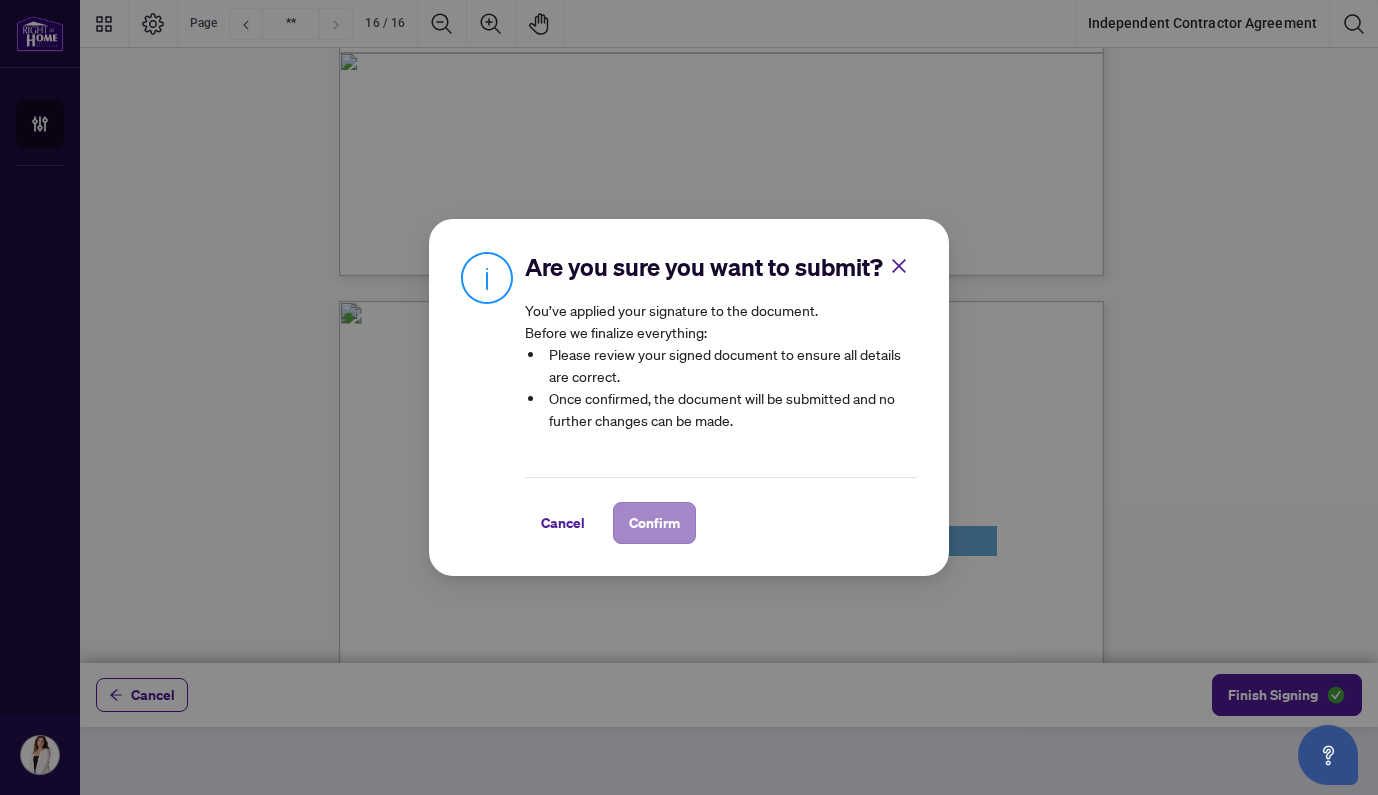 click on "Confirm" at bounding box center (654, 523) 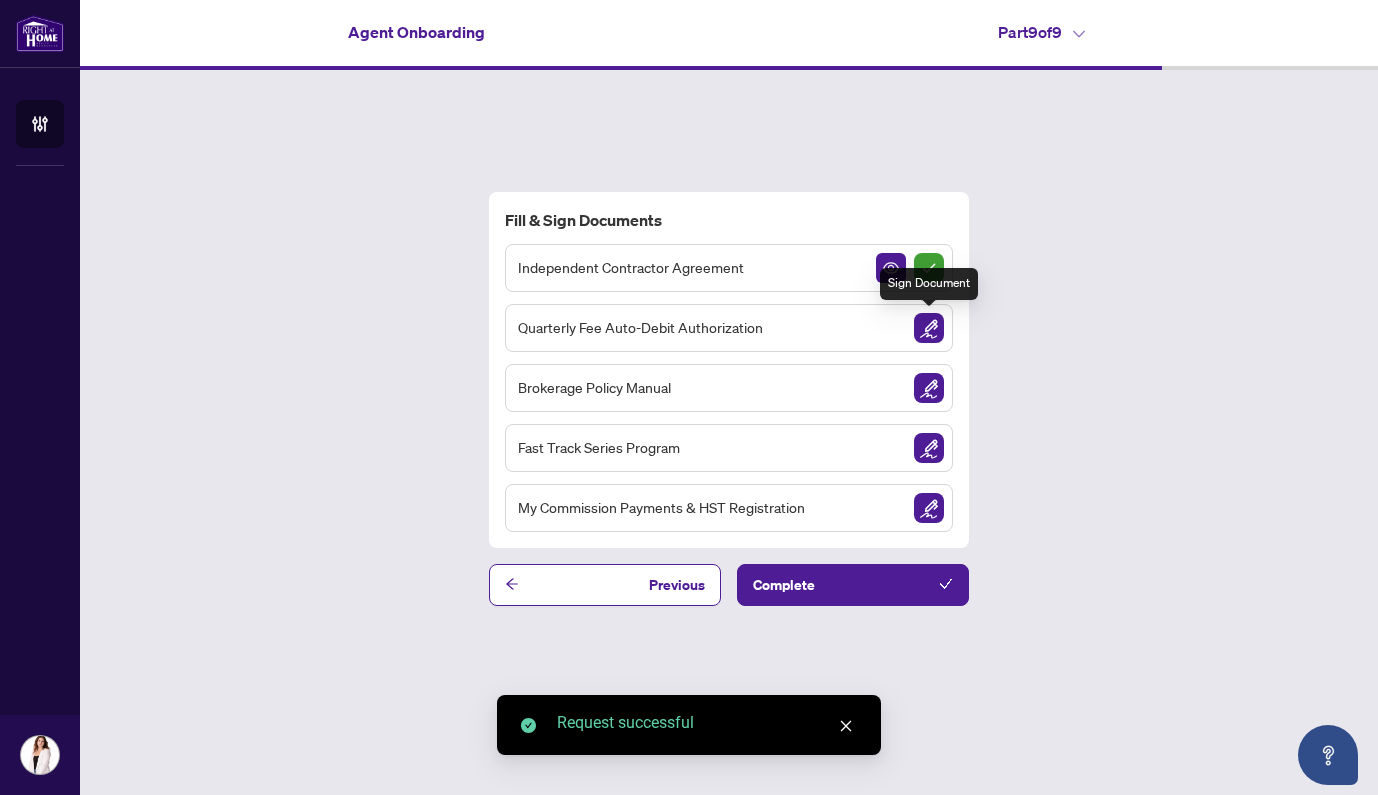 click at bounding box center (929, 328) 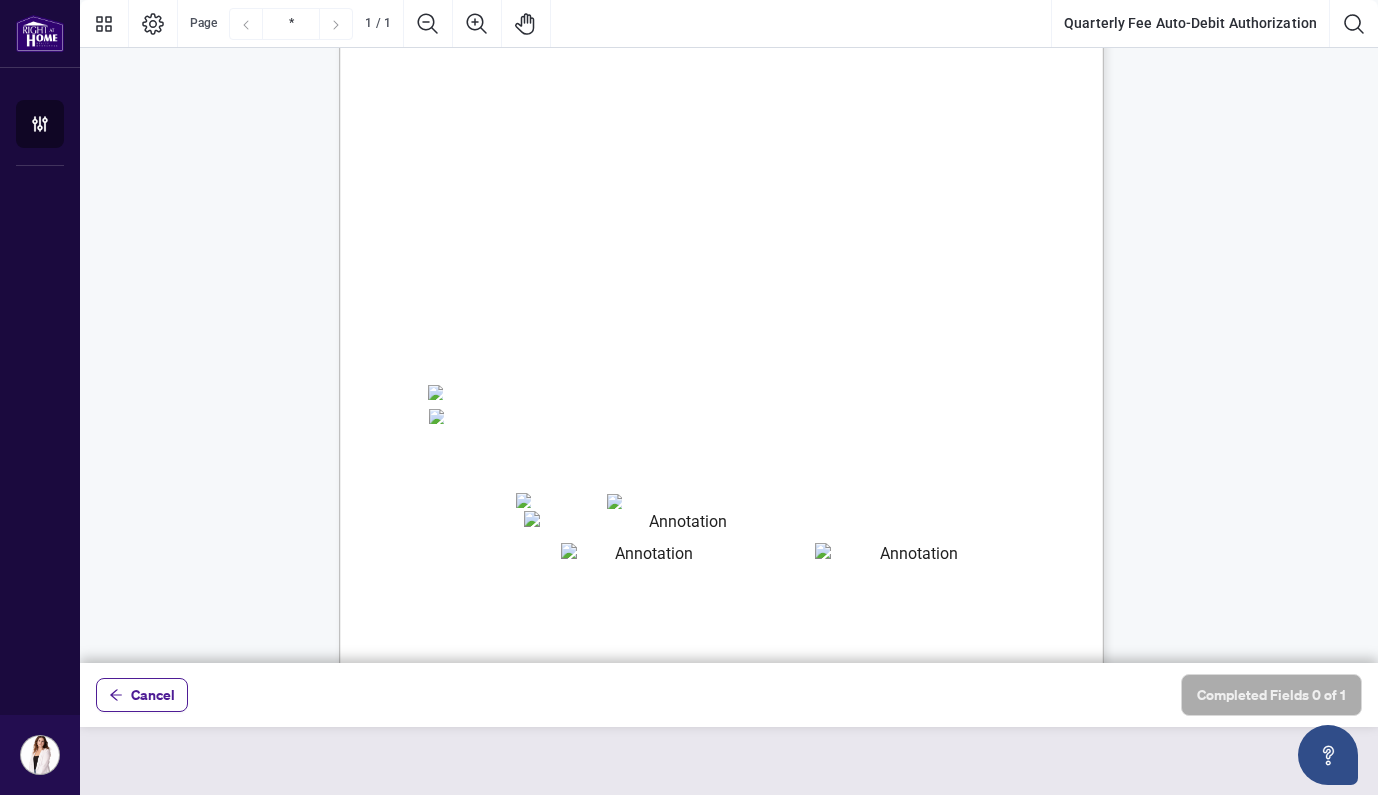 scroll, scrollTop: 191, scrollLeft: 0, axis: vertical 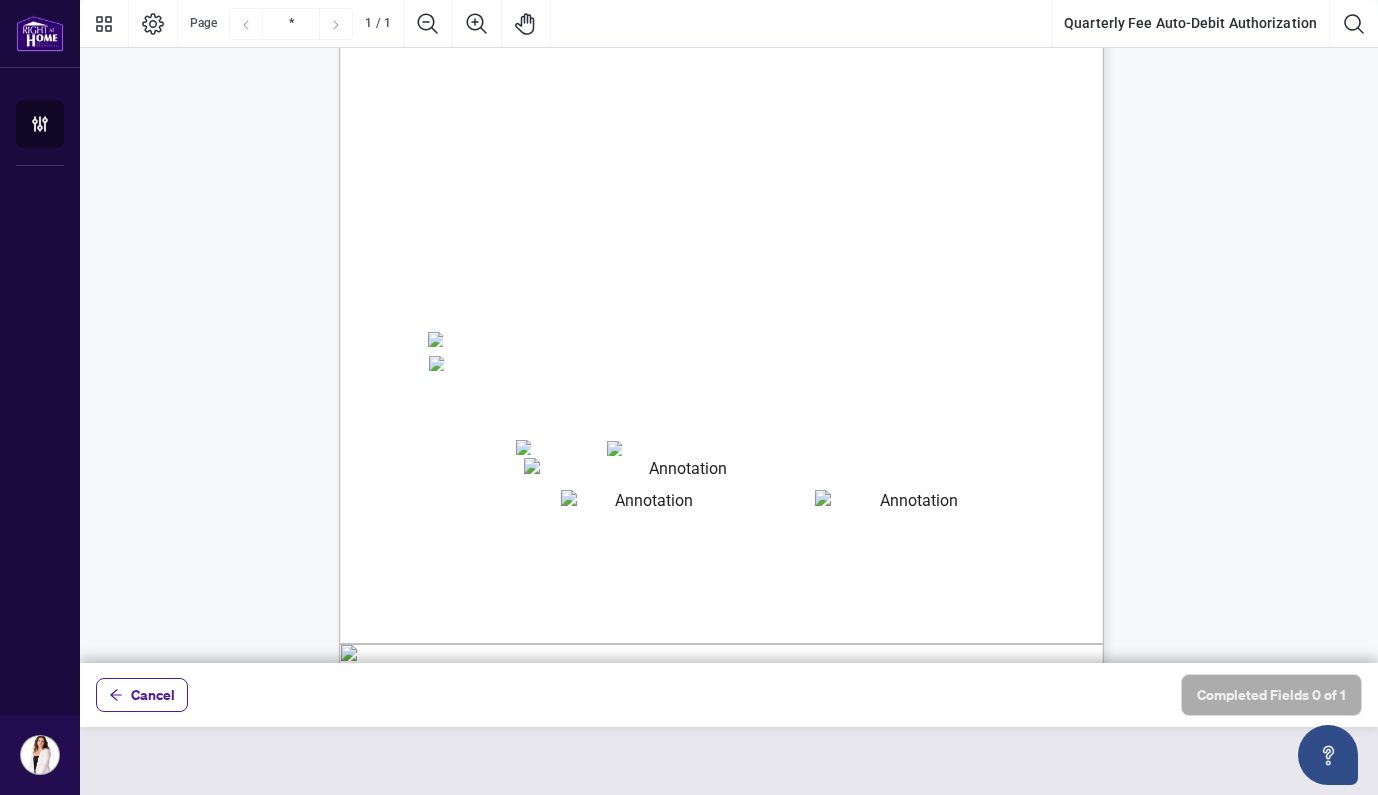 click at bounding box center (680, 470) 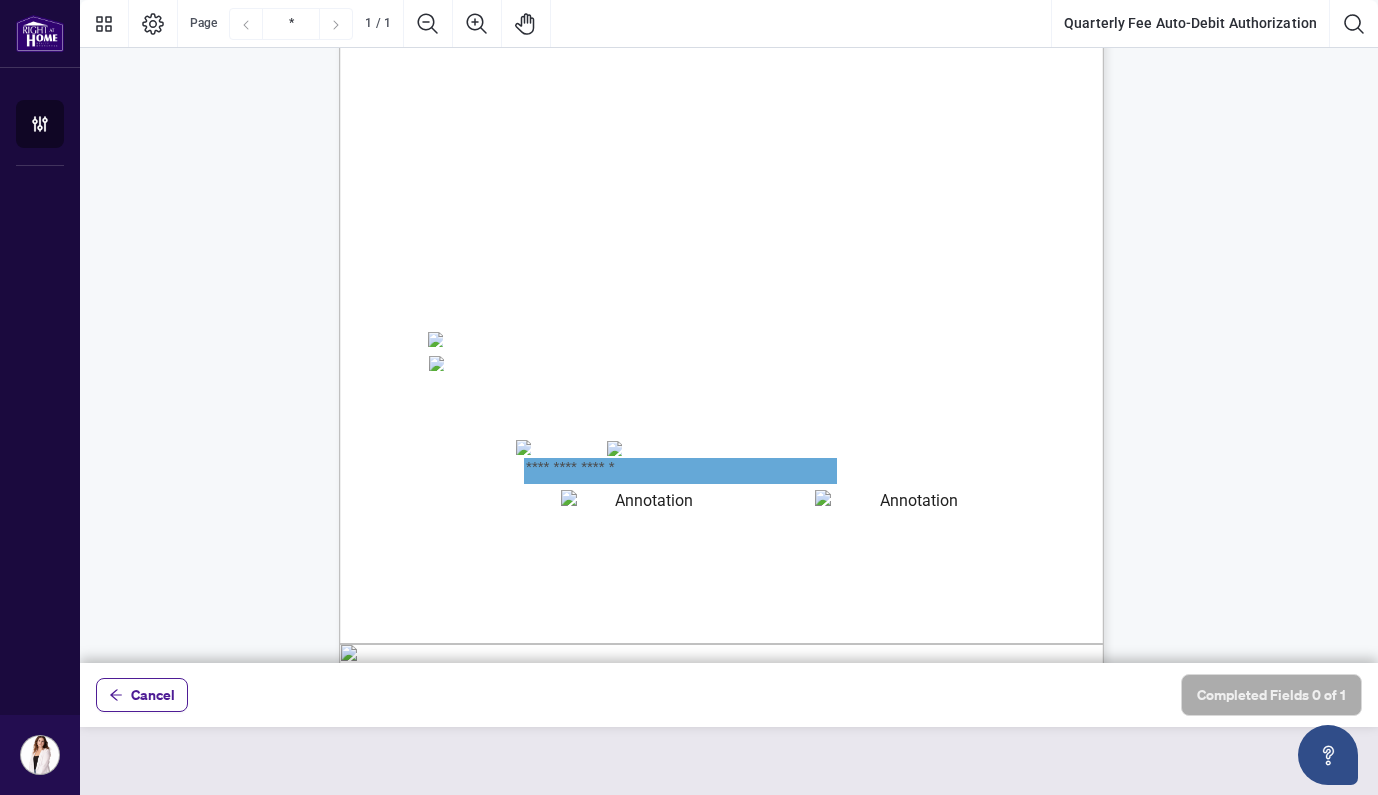 type on "**********" 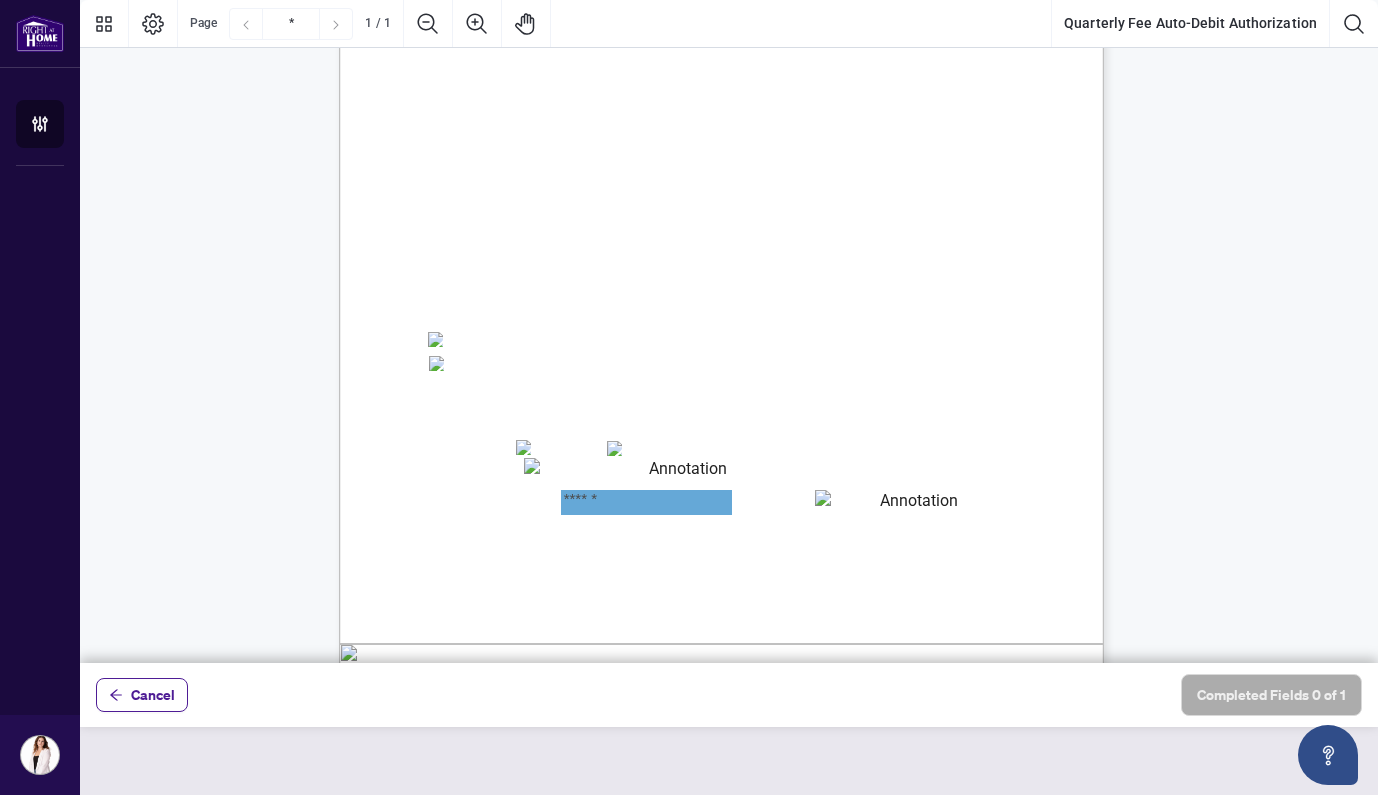 type on "******" 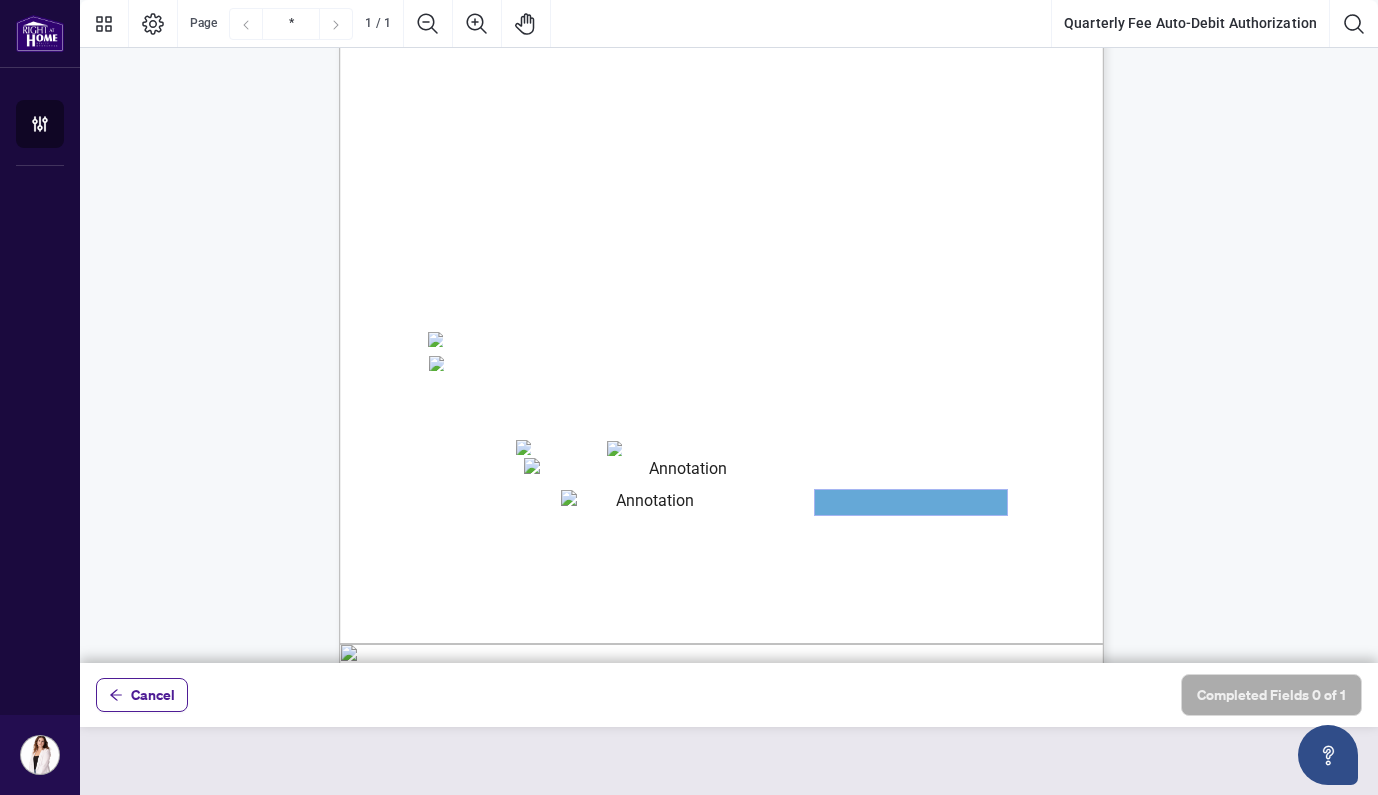 click at bounding box center [911, 502] 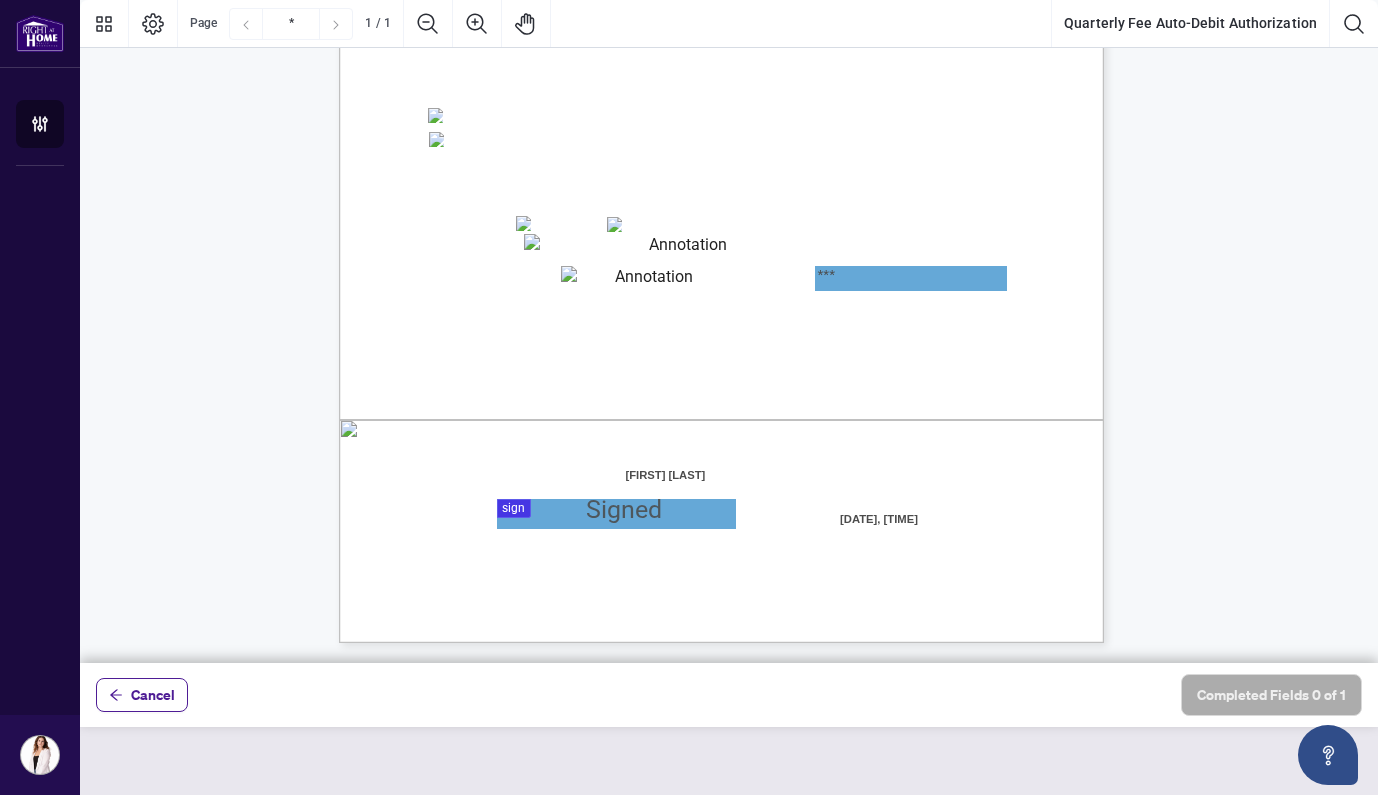 scroll, scrollTop: 421, scrollLeft: 0, axis: vertical 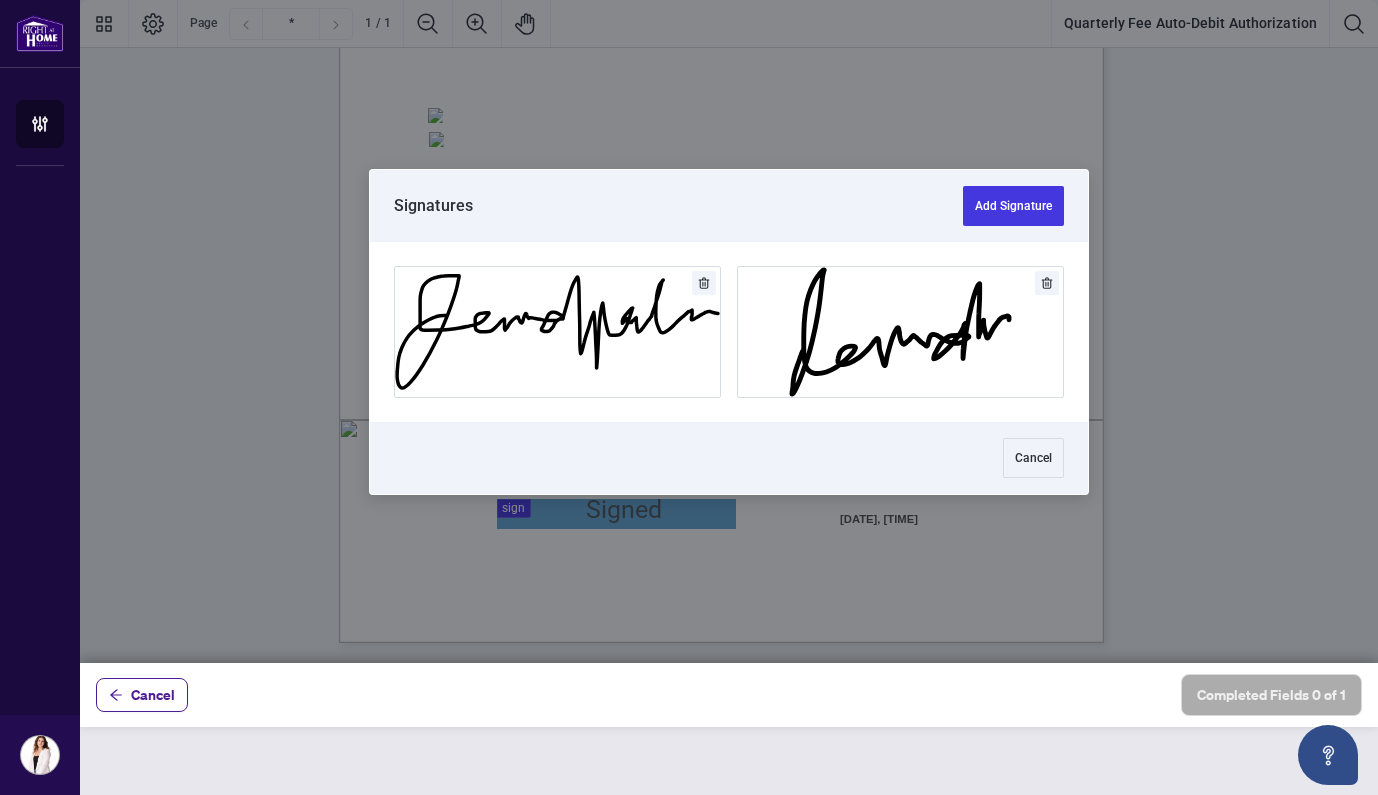 click at bounding box center (729, 331) 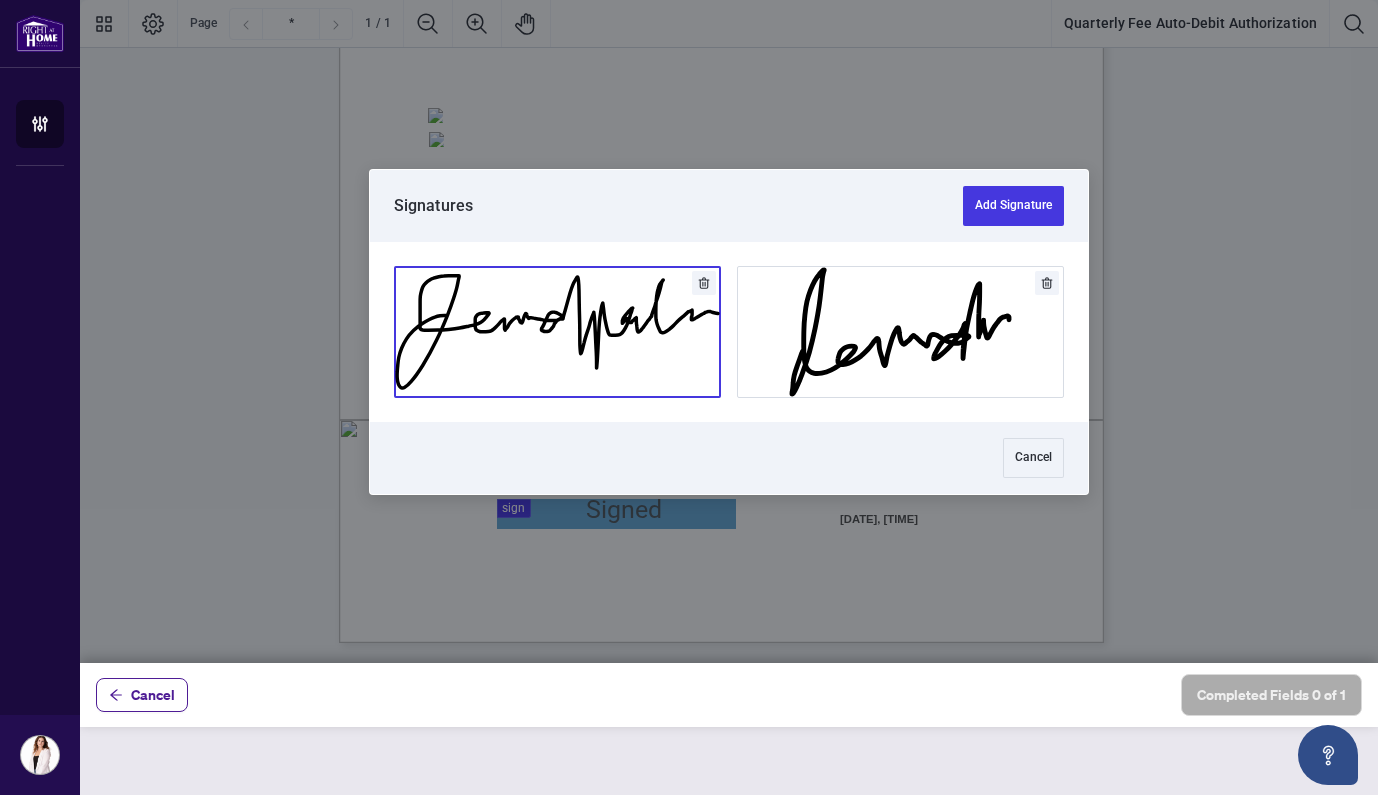 click at bounding box center [557, 332] 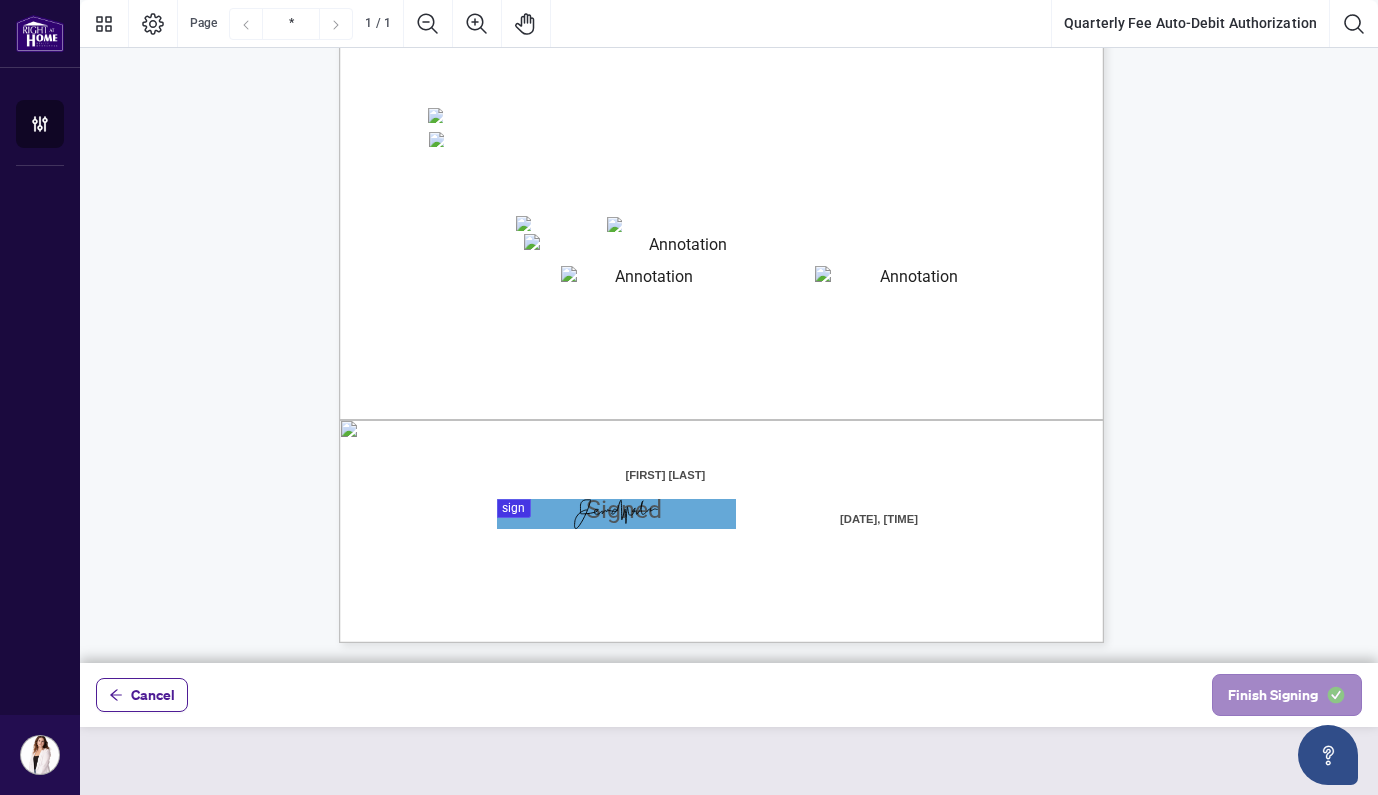 click on "Finish Signing" at bounding box center [1273, 695] 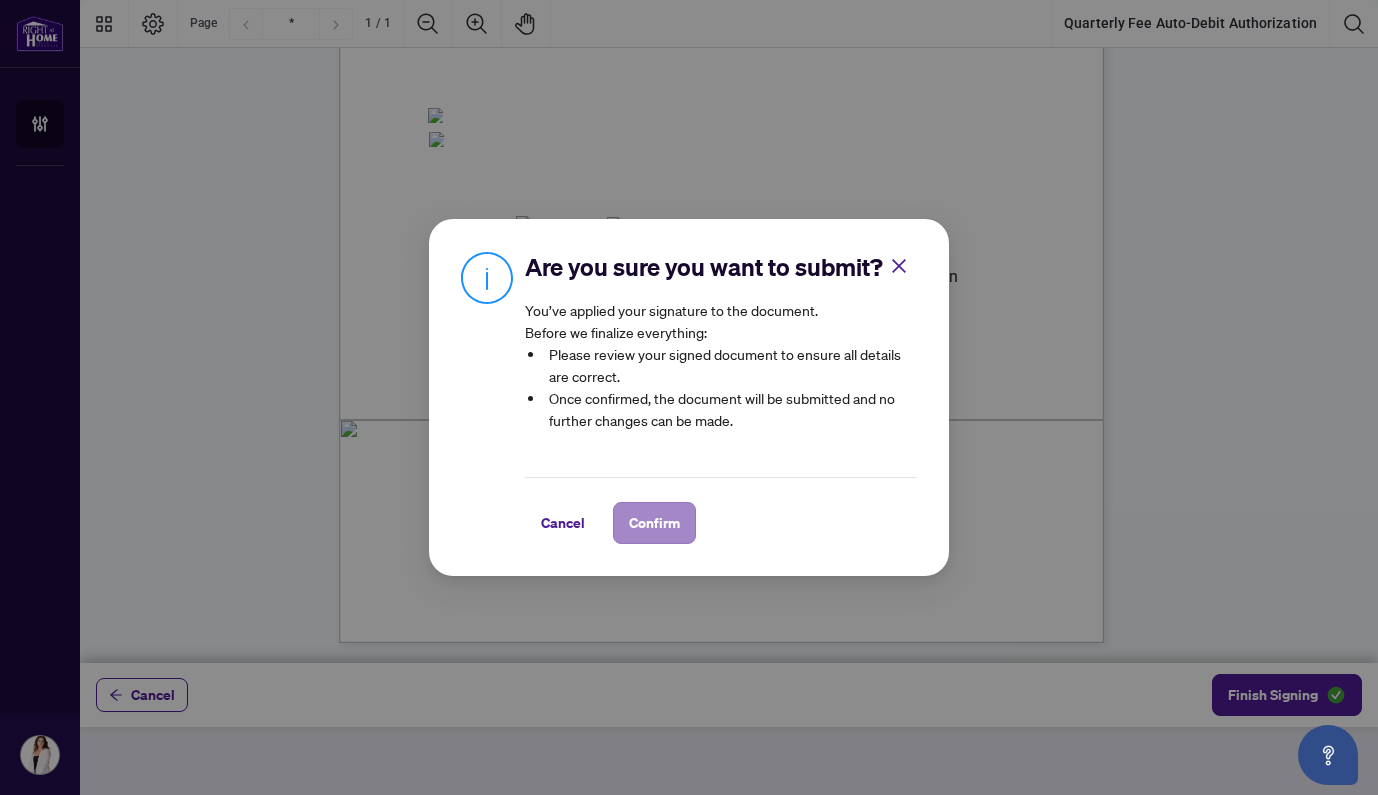 click on "Confirm" at bounding box center (654, 523) 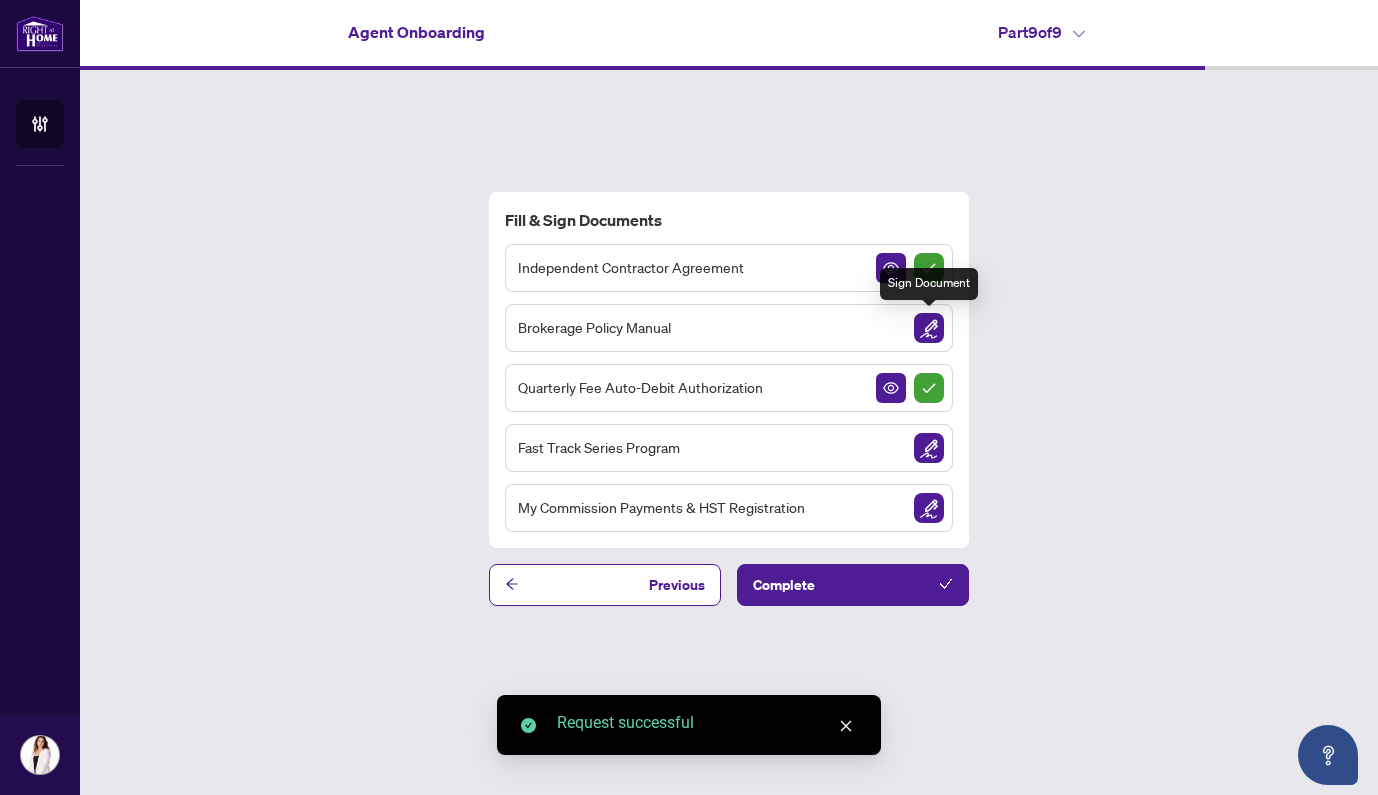 click at bounding box center (929, 328) 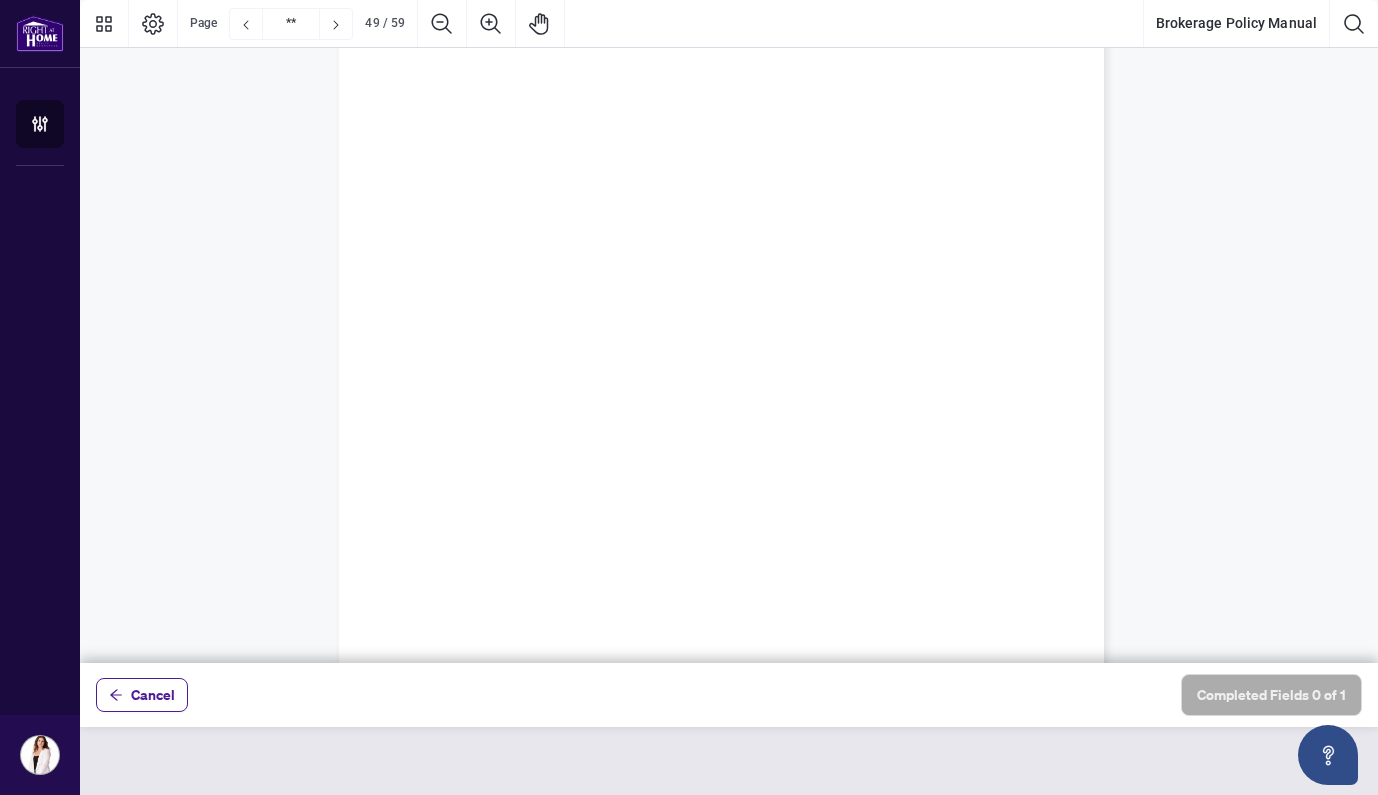 scroll, scrollTop: 57602, scrollLeft: 0, axis: vertical 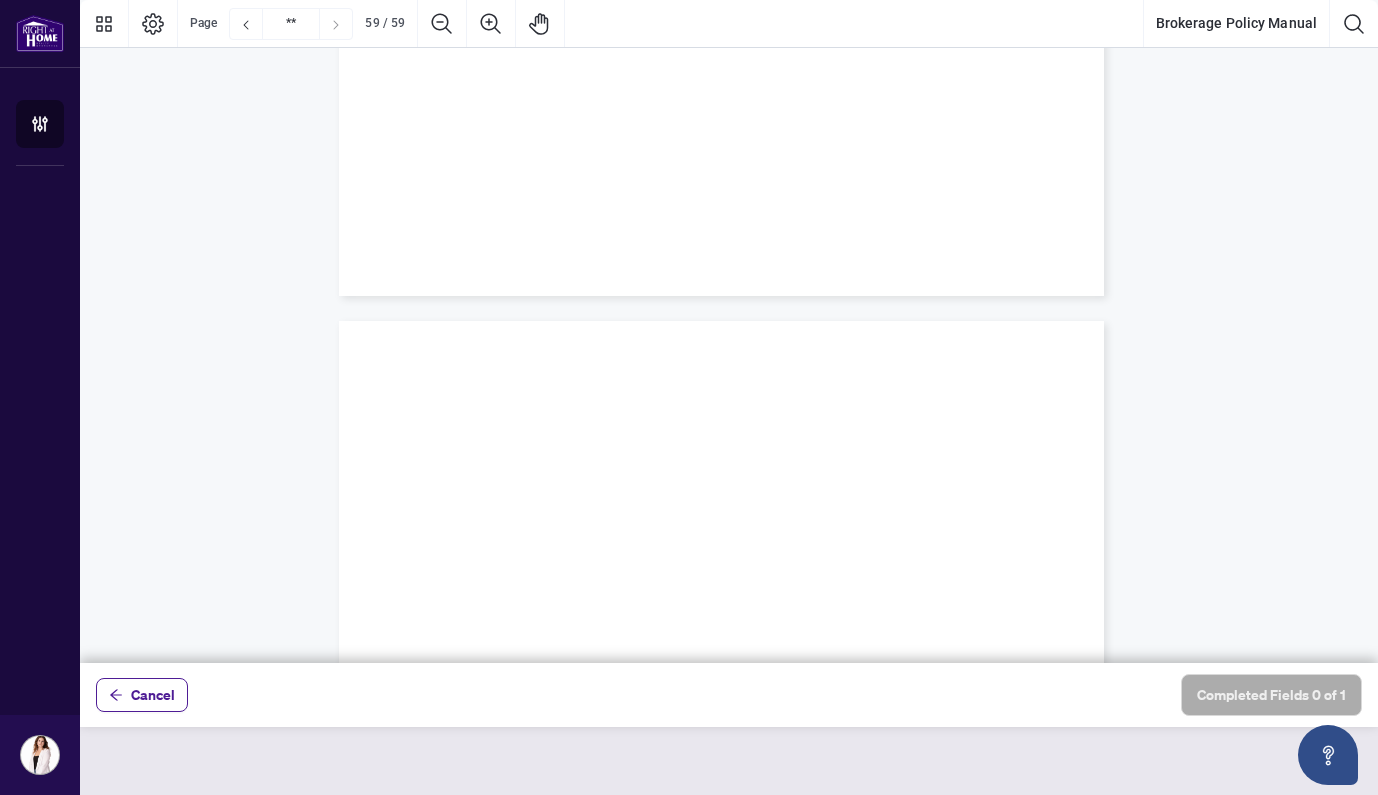 type on "**" 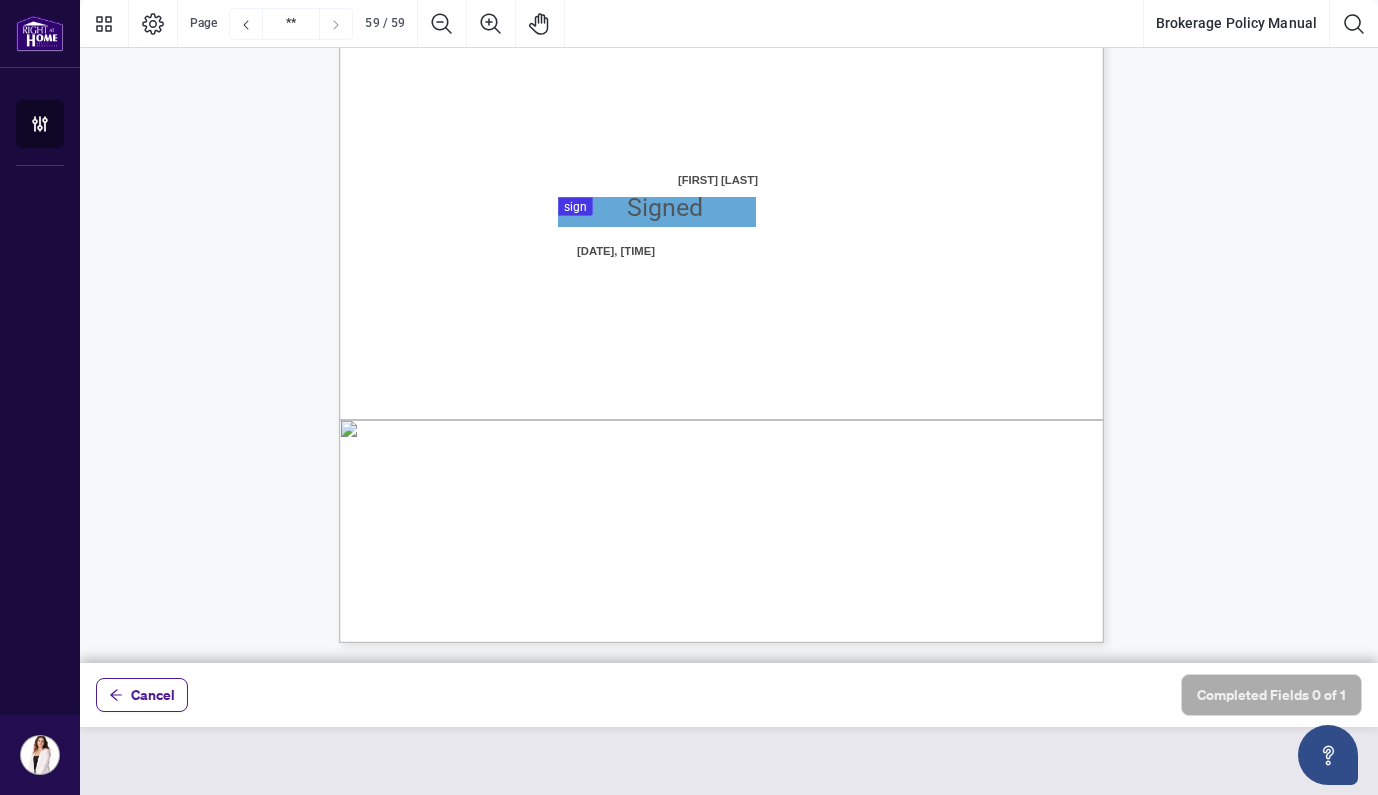 scroll, scrollTop: 0, scrollLeft: 0, axis: both 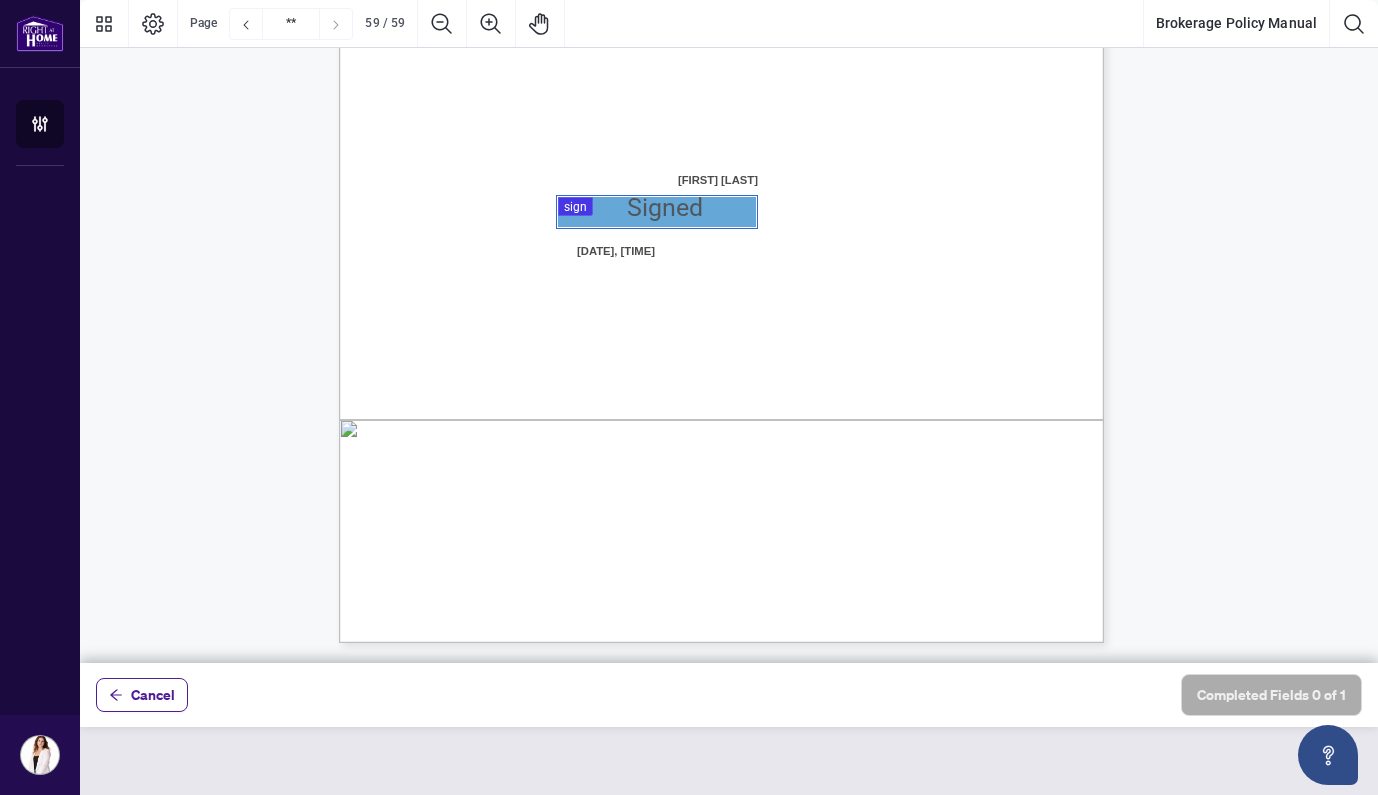 click at bounding box center [729, 331] 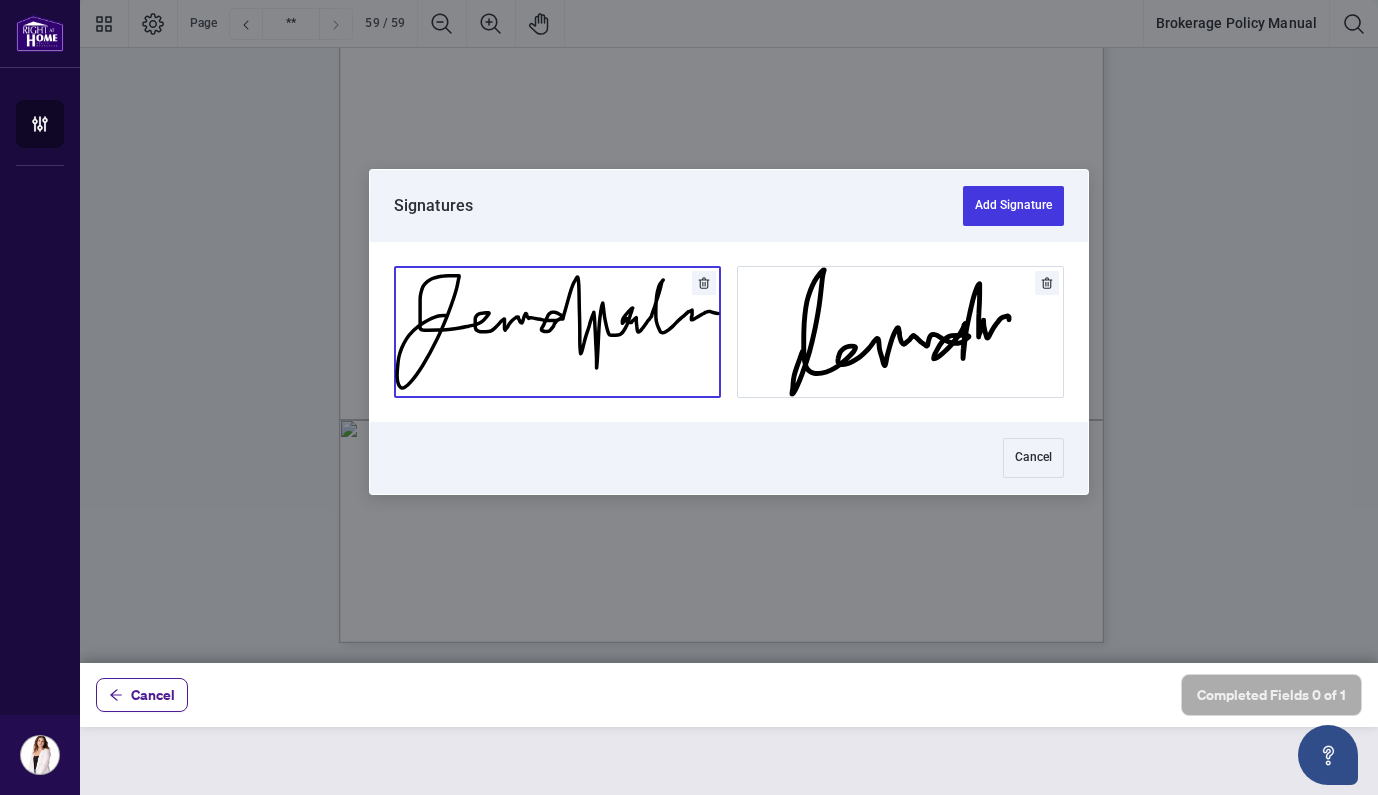 click at bounding box center (557, 332) 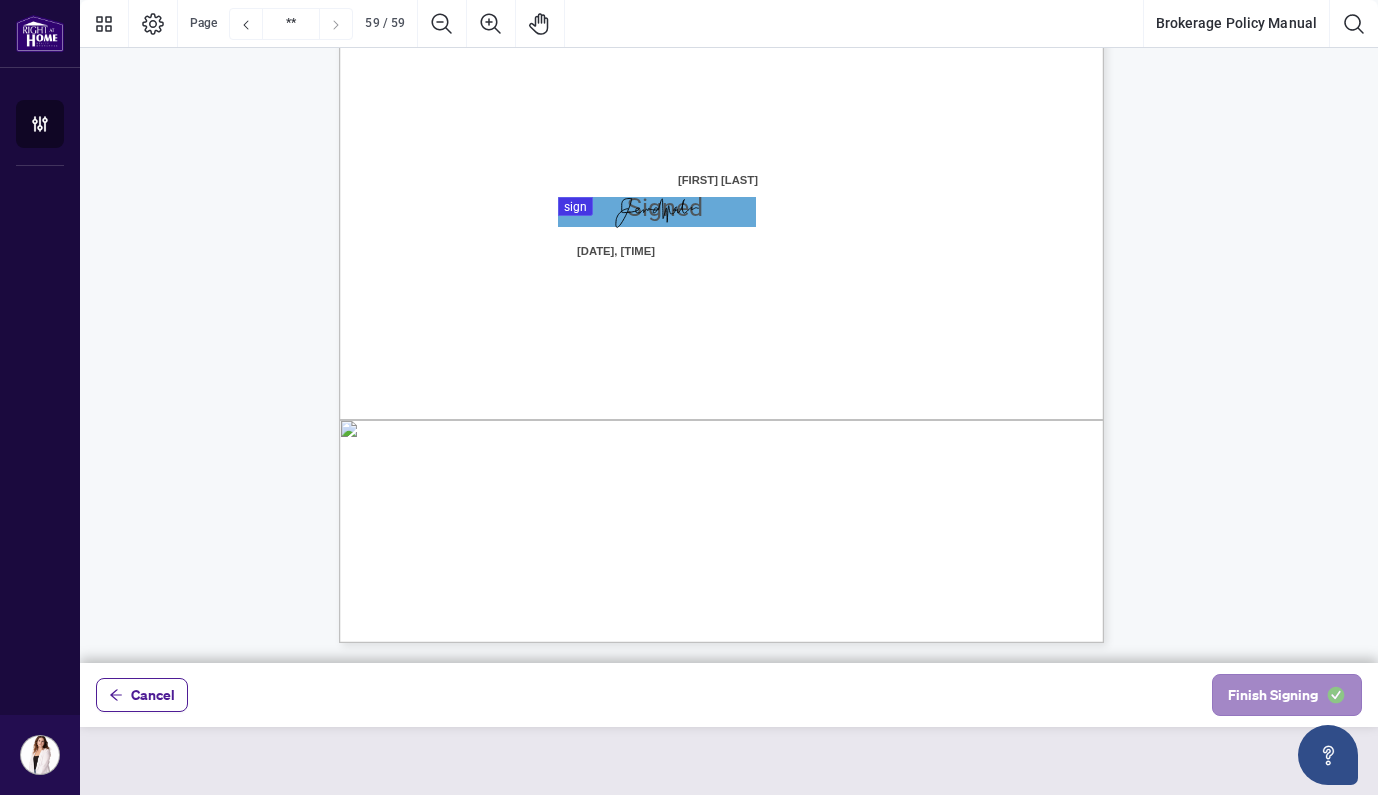 click on "Finish Signing" at bounding box center (1273, 695) 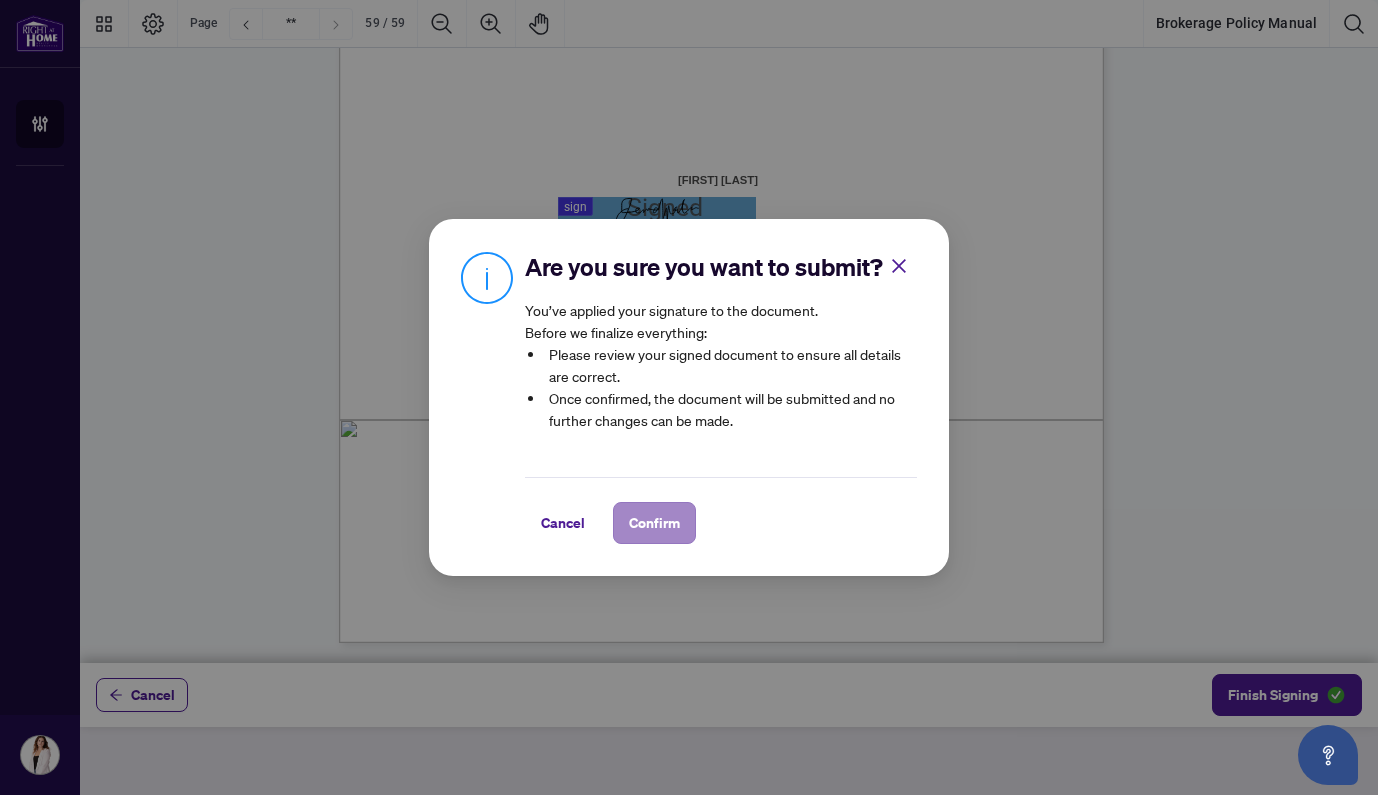 click on "Confirm" at bounding box center (654, 523) 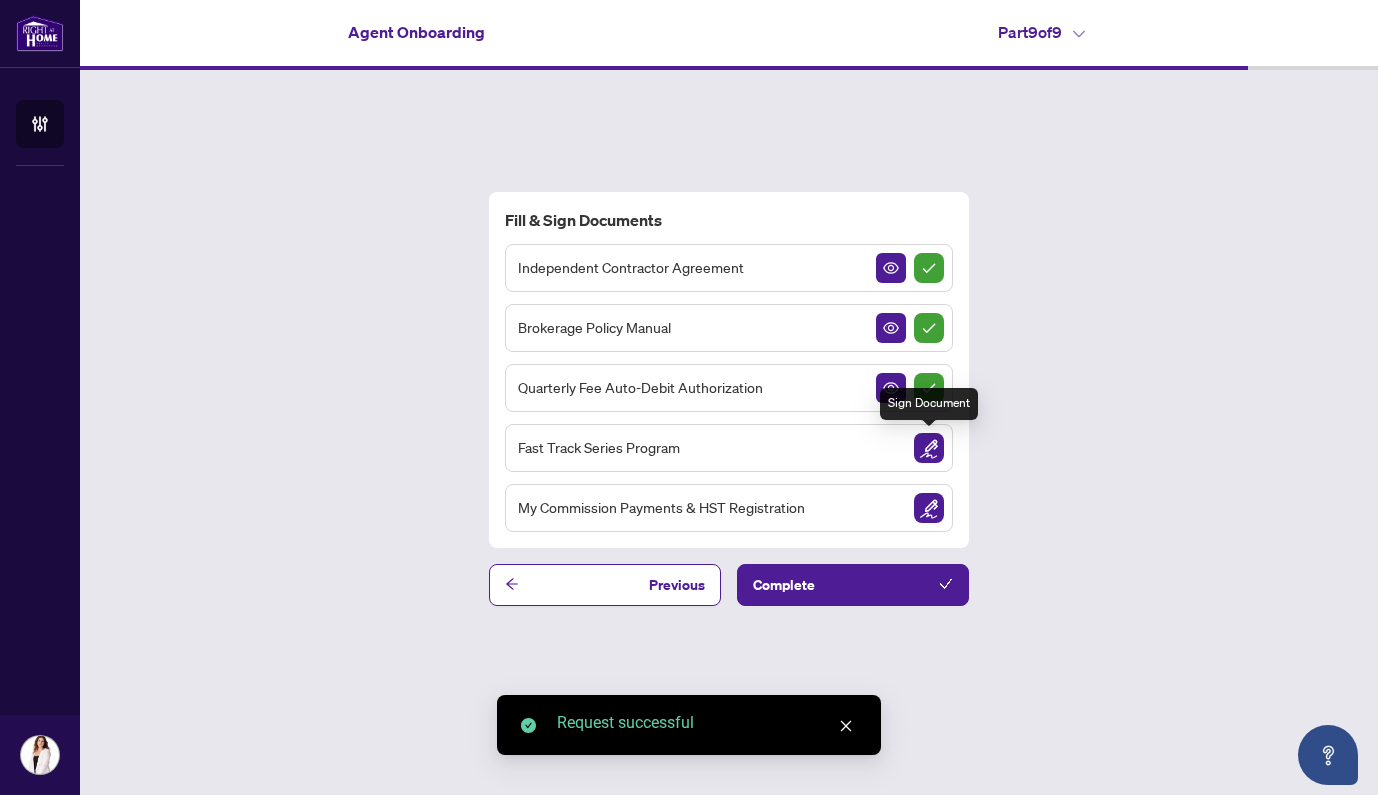 click at bounding box center (929, 448) 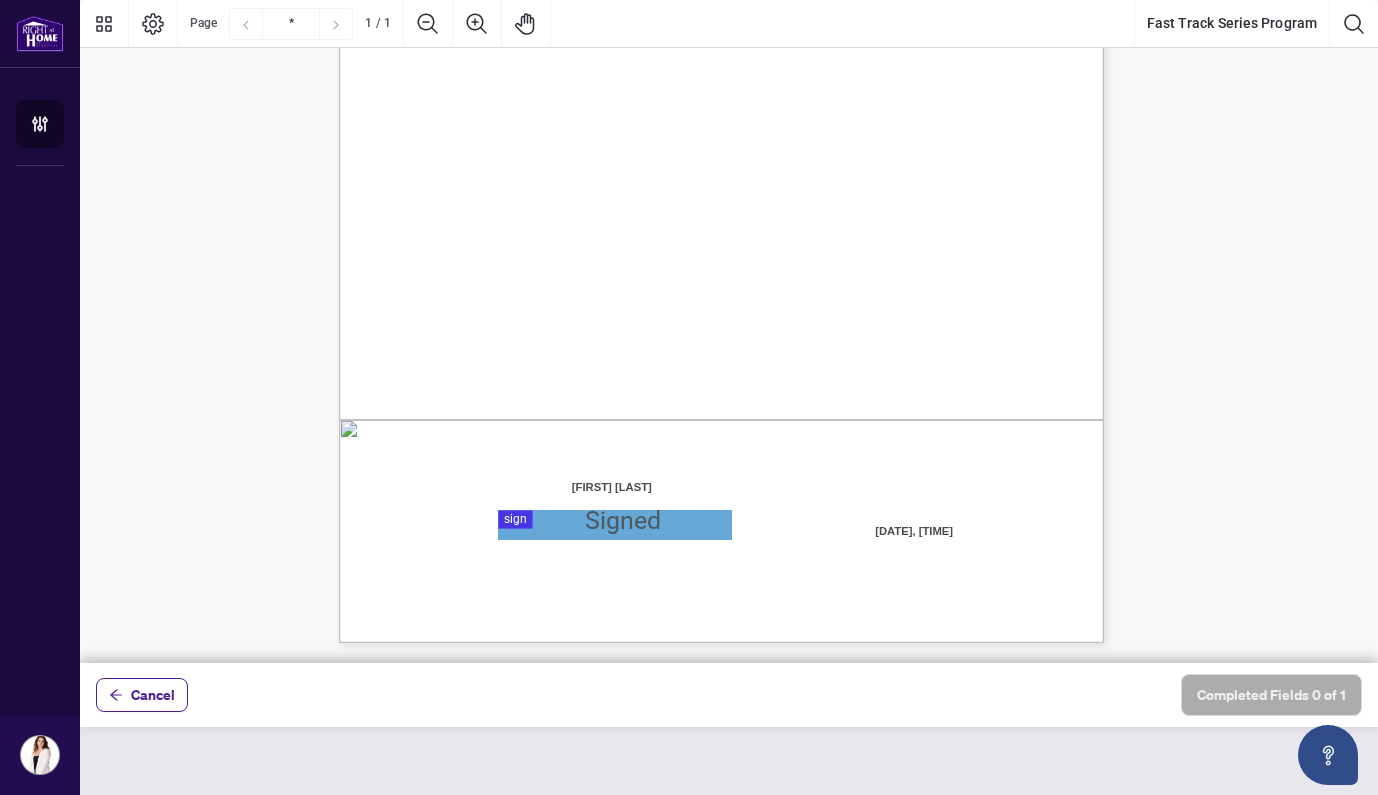 scroll, scrollTop: 446, scrollLeft: 0, axis: vertical 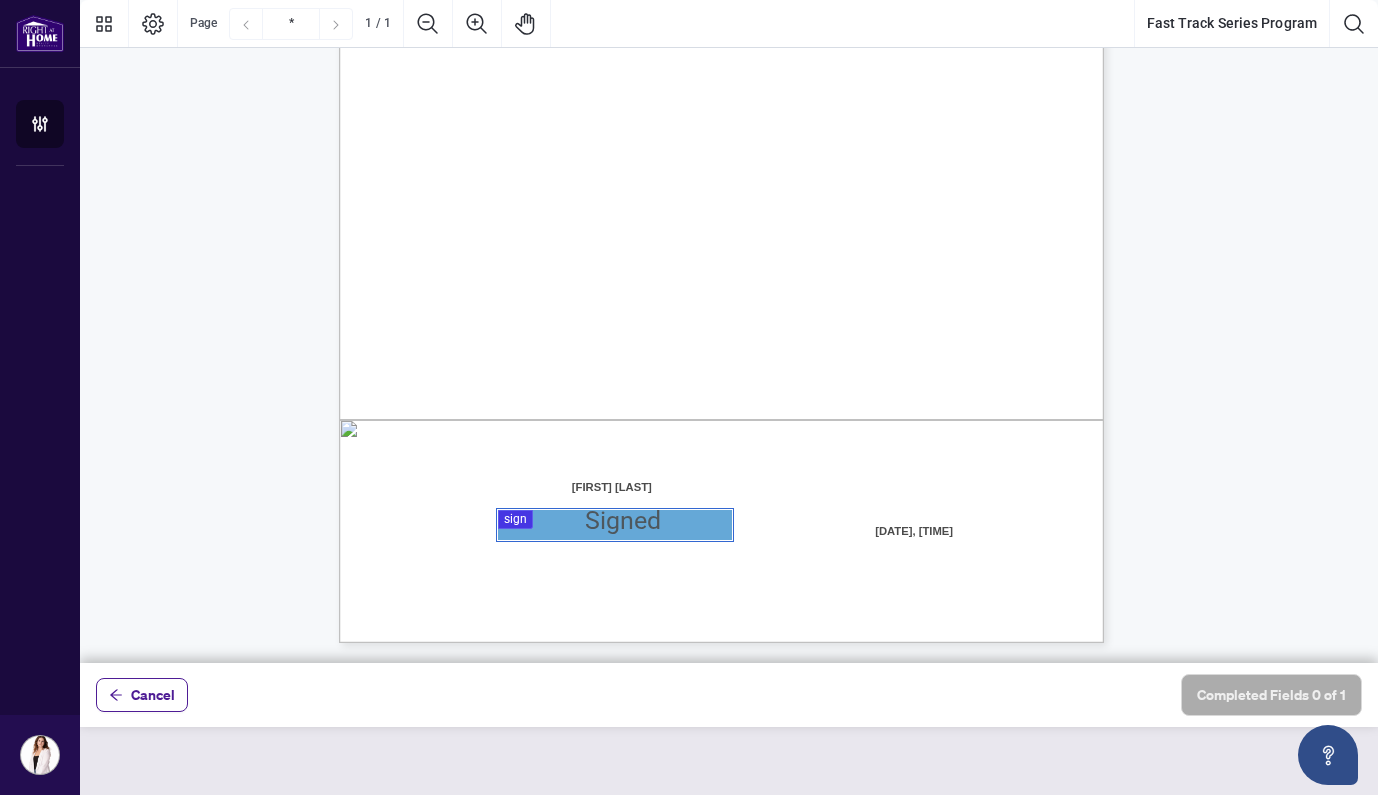 click at bounding box center (729, 331) 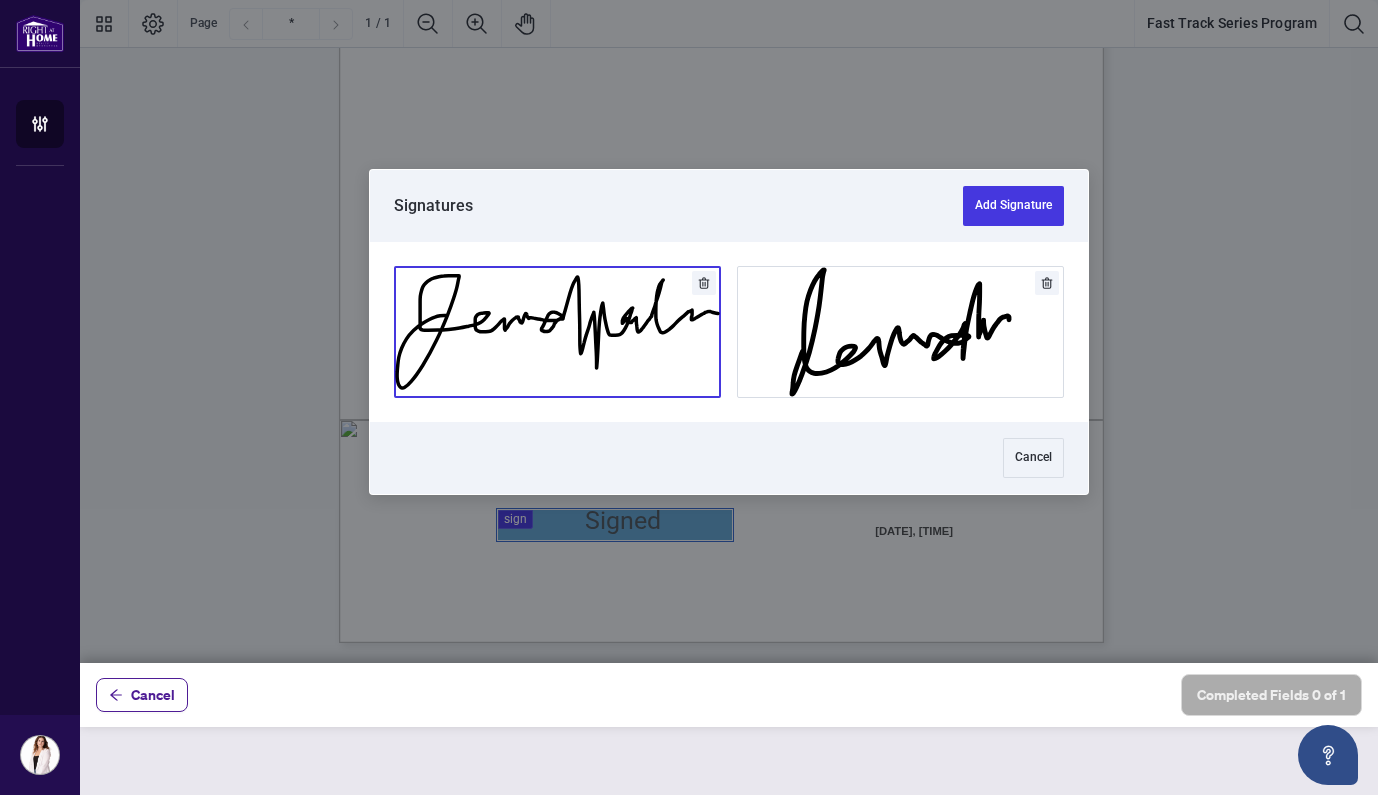 click at bounding box center (557, 332) 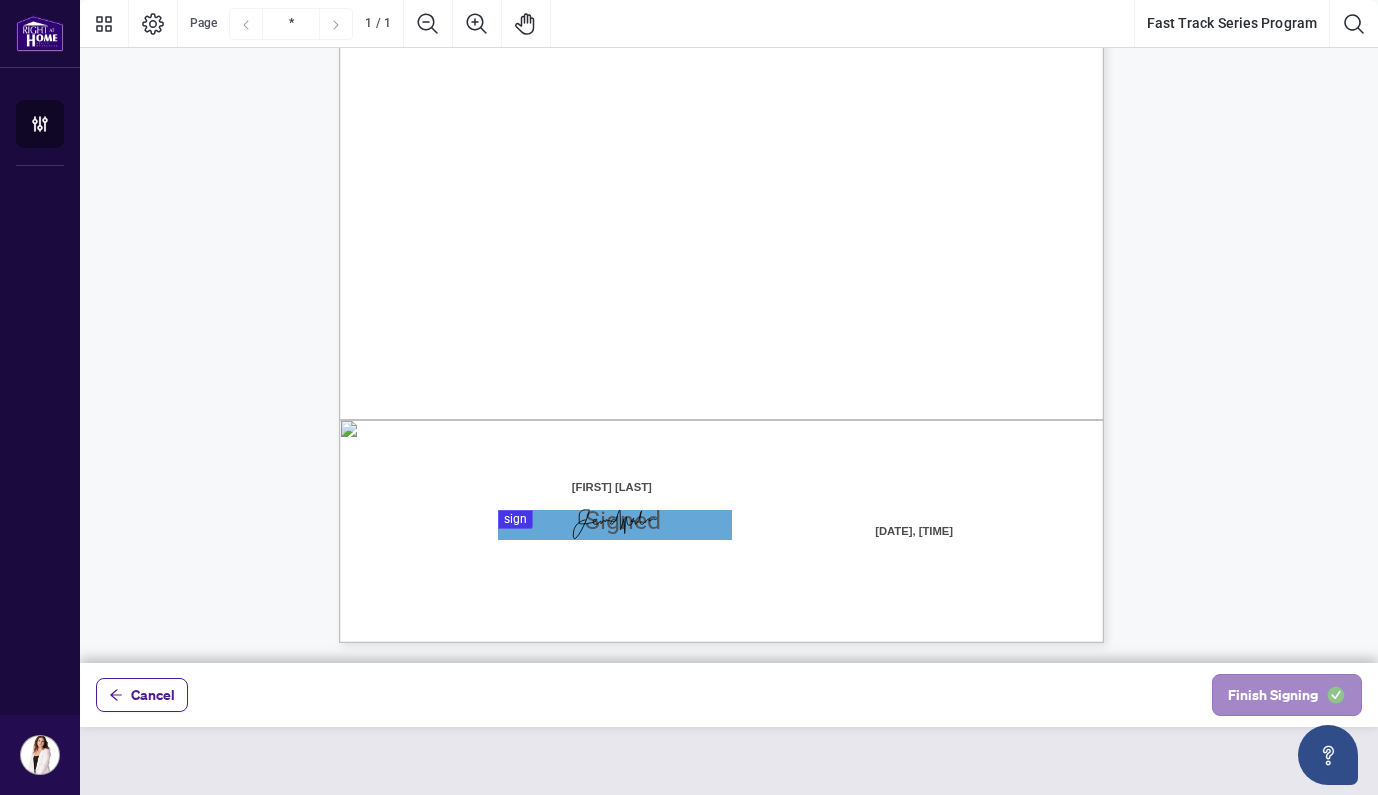 click on "Finish Signing" at bounding box center [1273, 695] 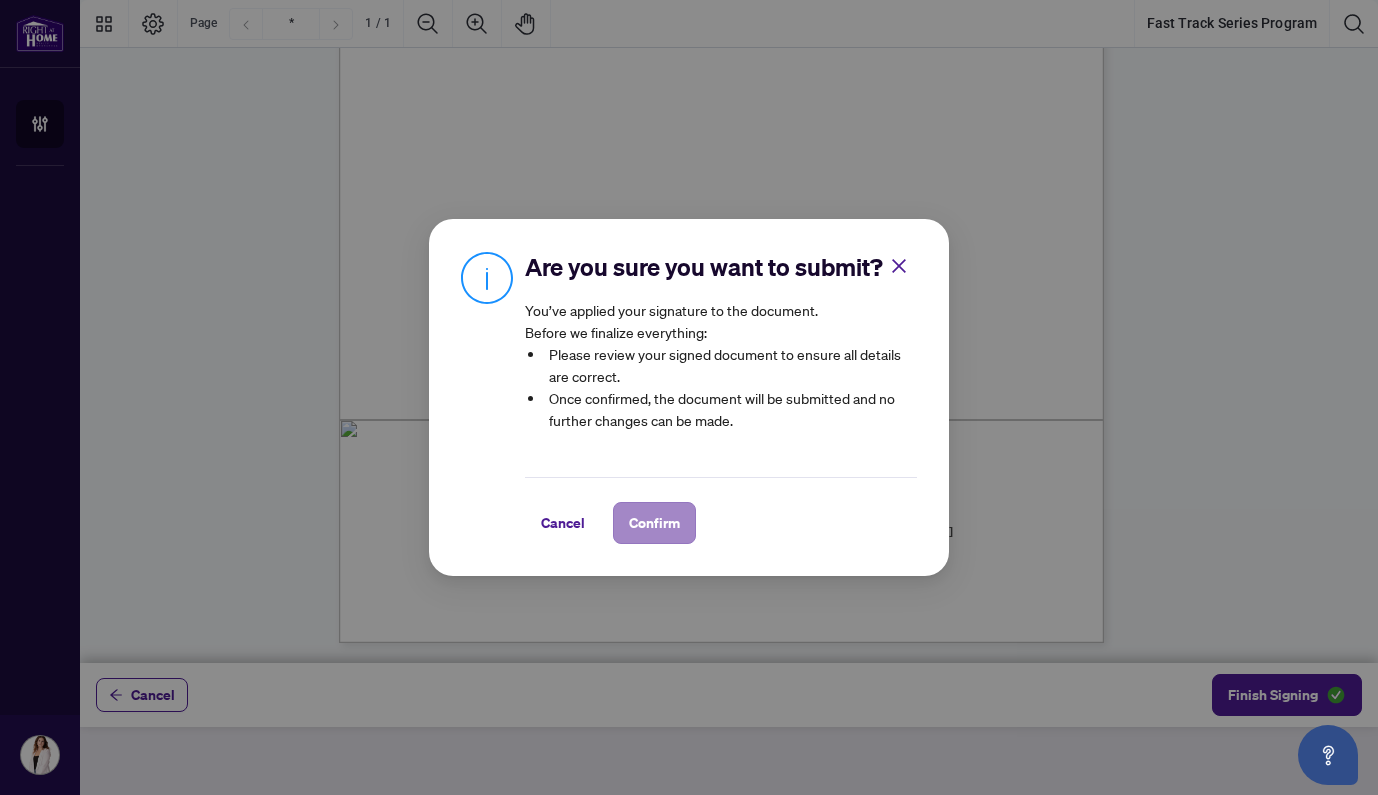 click on "Confirm" at bounding box center [654, 523] 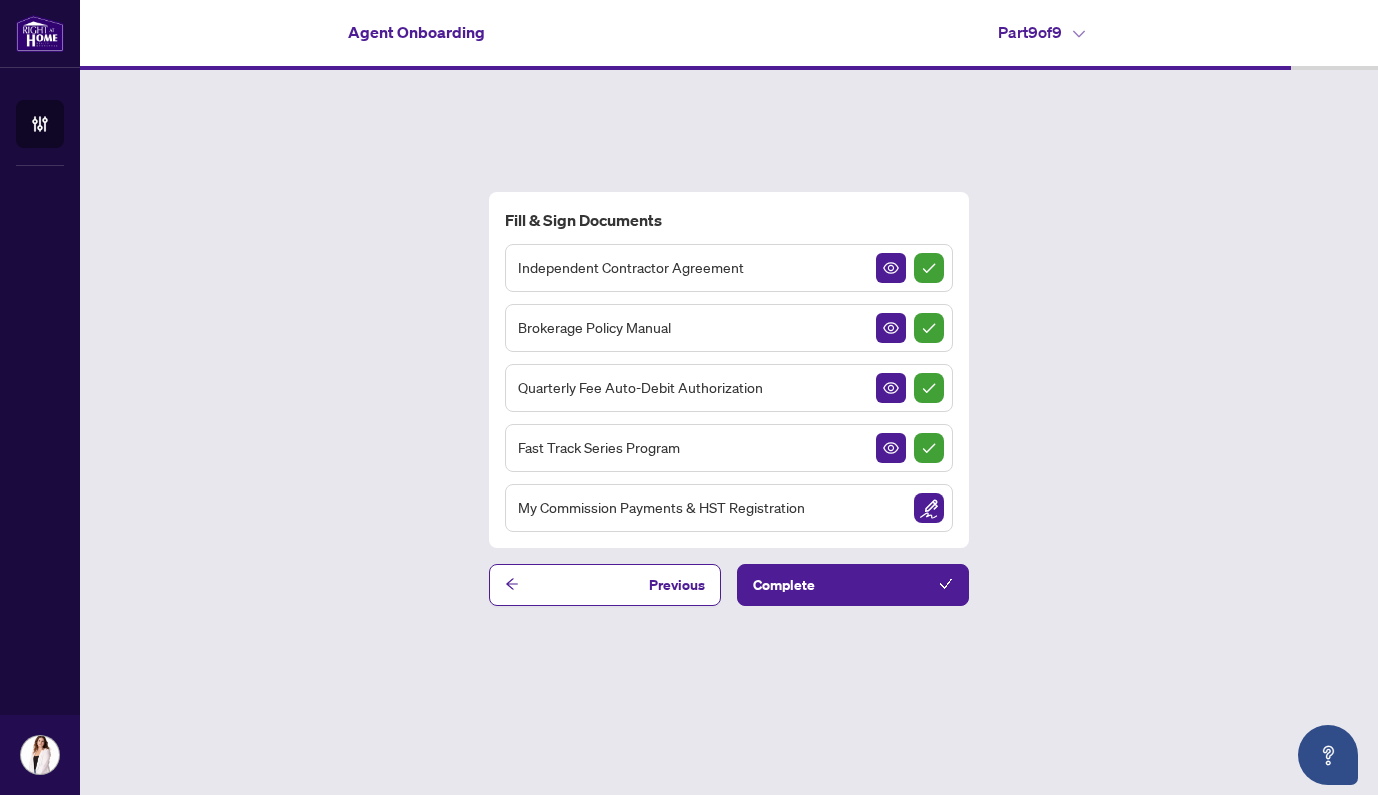 click at bounding box center (929, 508) 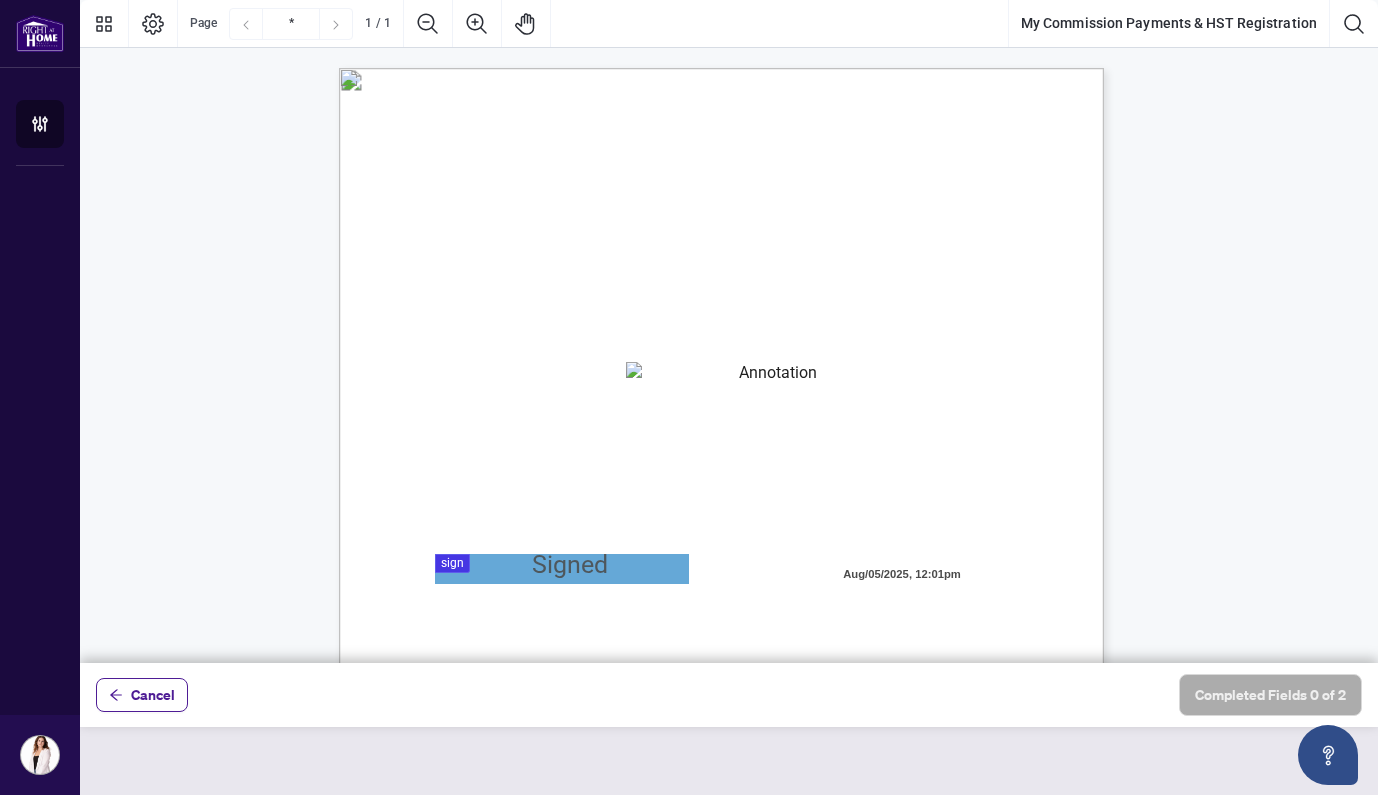 click at bounding box center (769, 377) 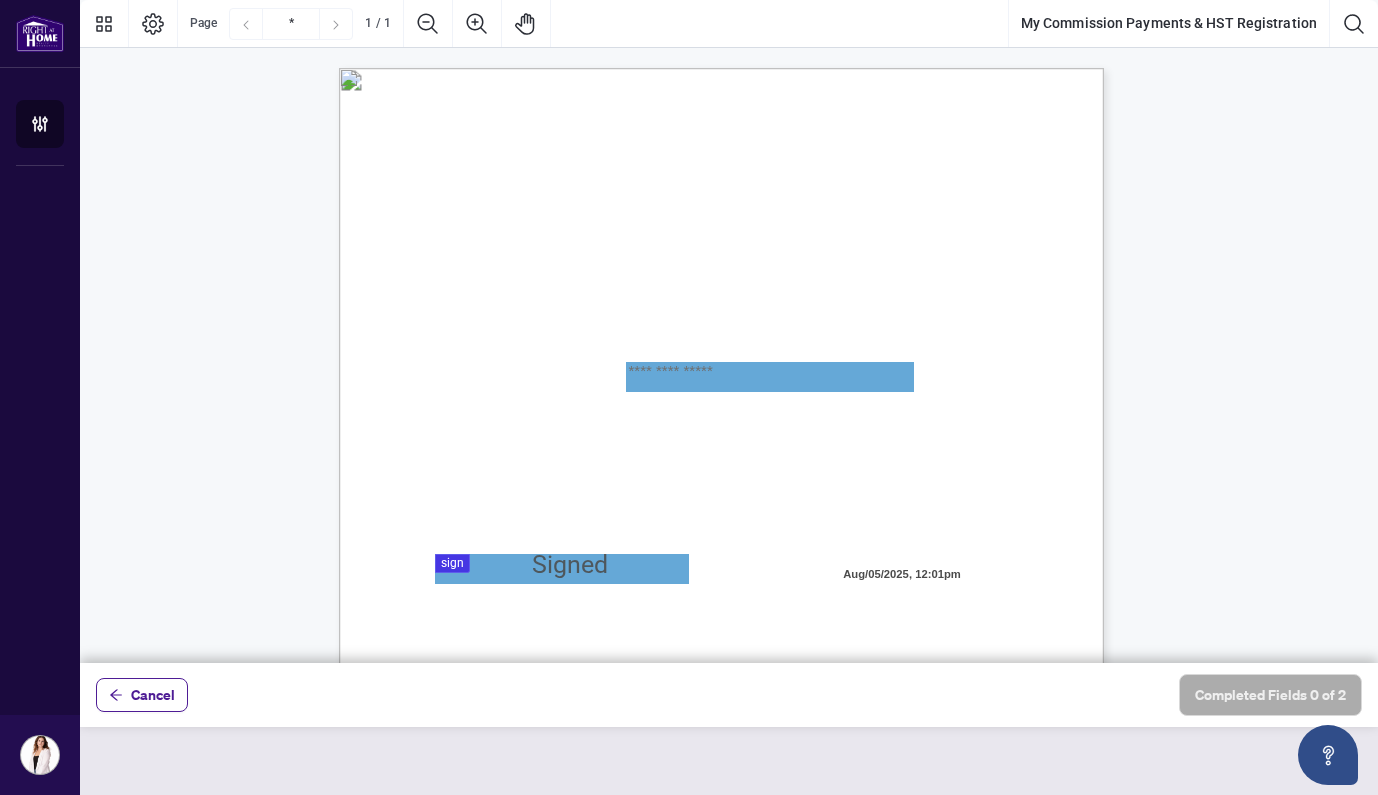type on "**********" 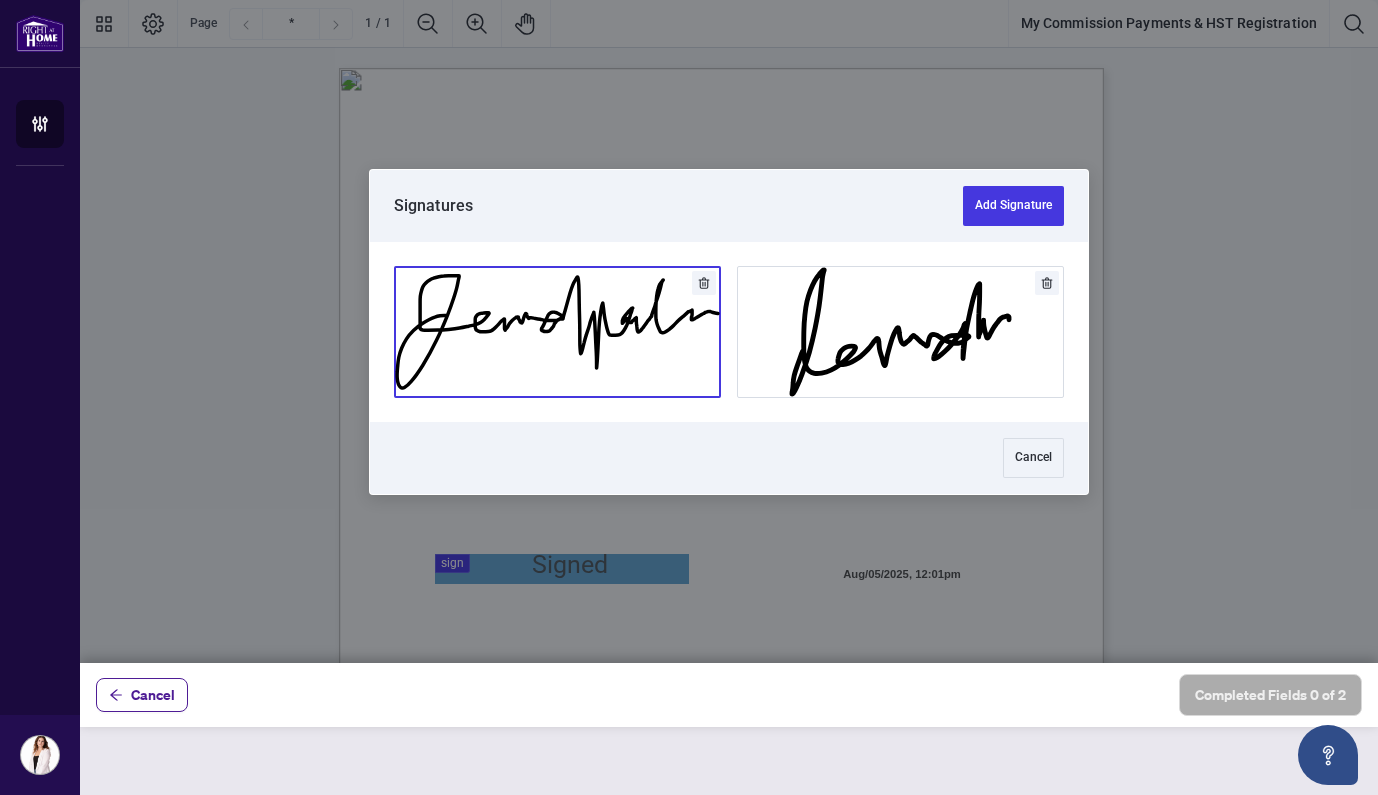 click at bounding box center (557, 332) 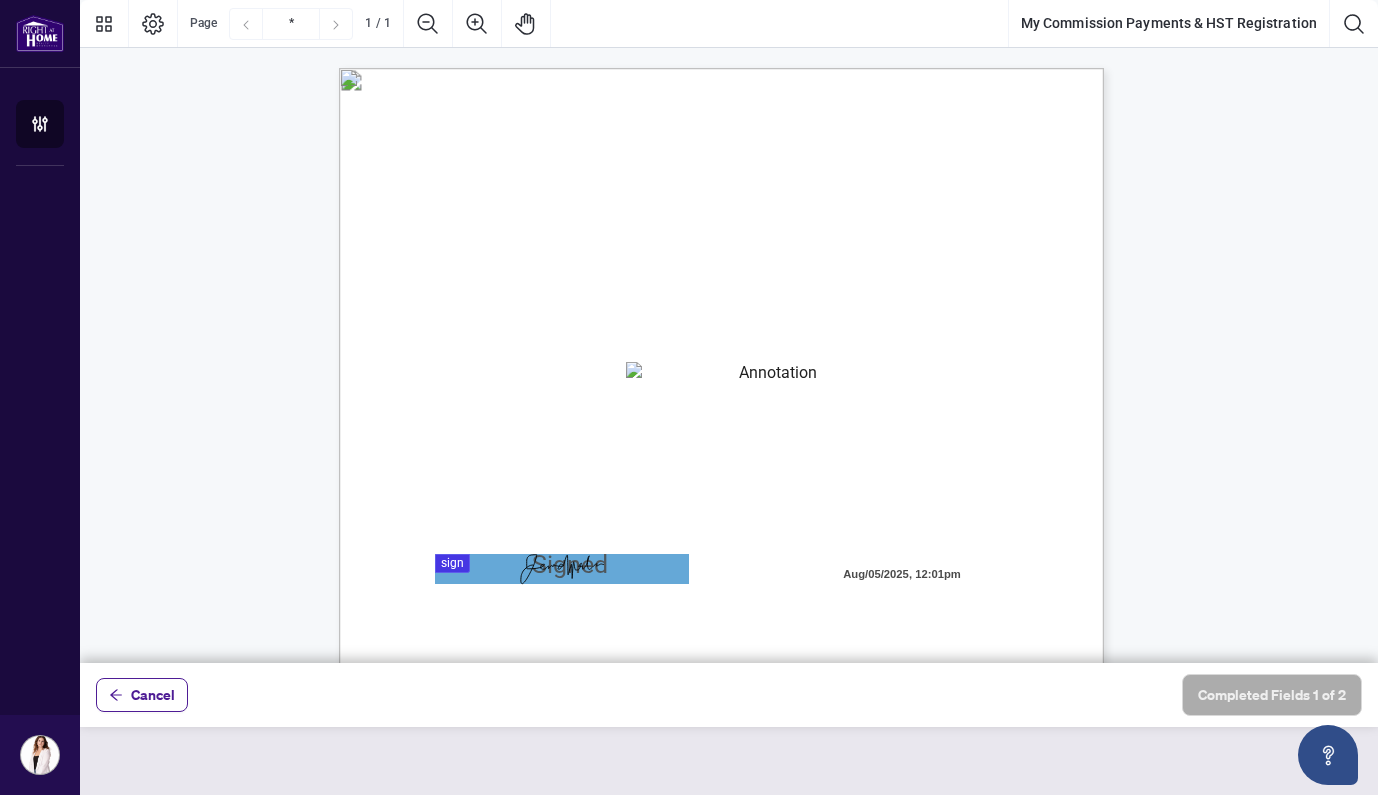 scroll, scrollTop: 415, scrollLeft: 0, axis: vertical 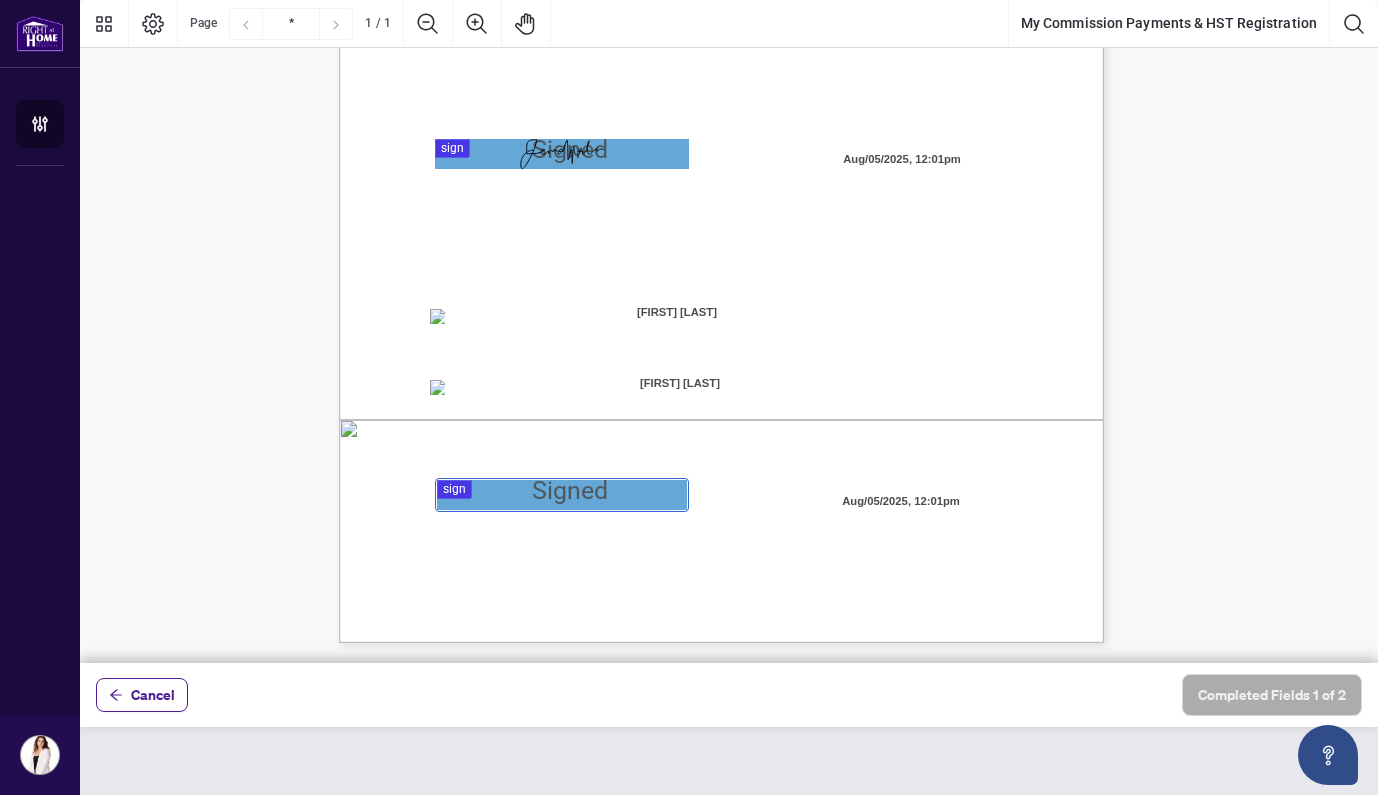 click at bounding box center [729, 331] 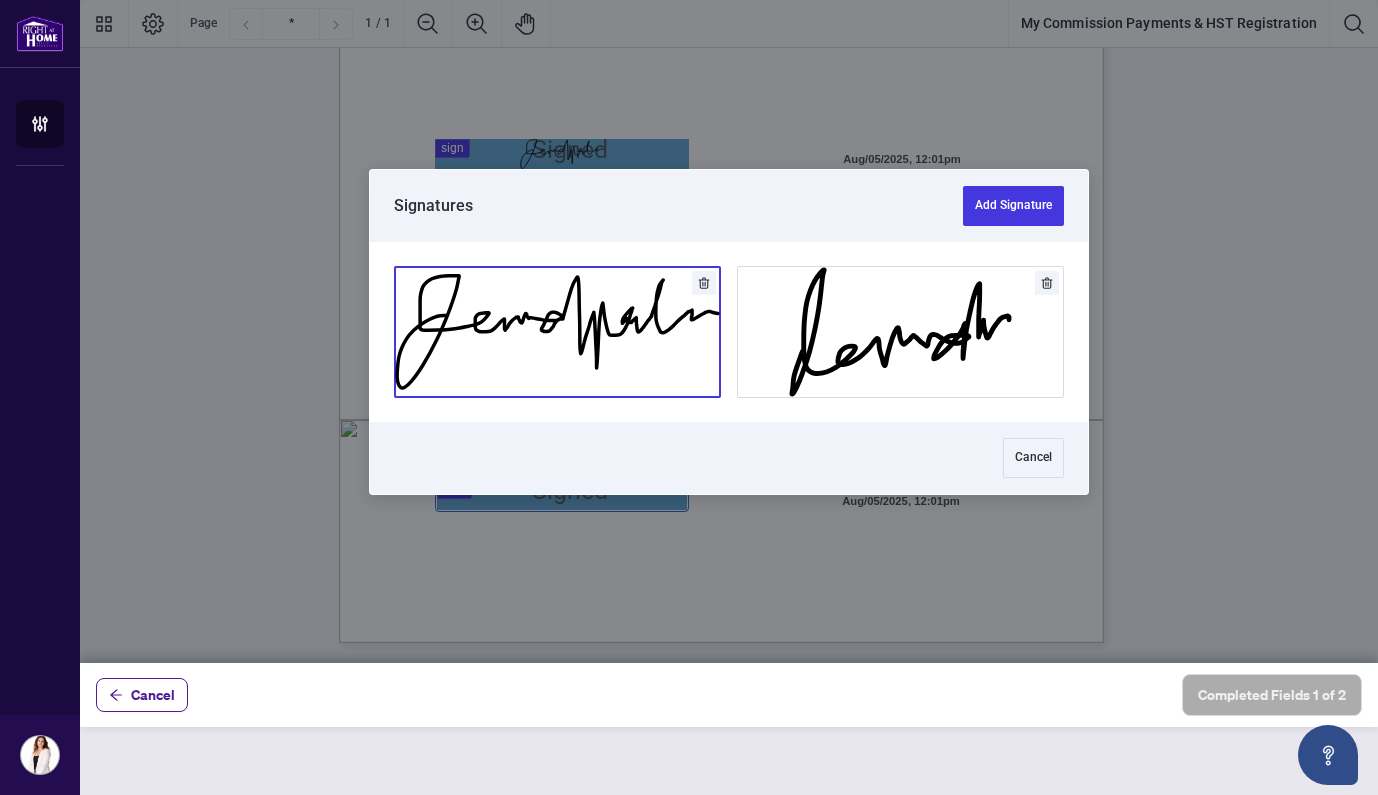 click at bounding box center (557, 332) 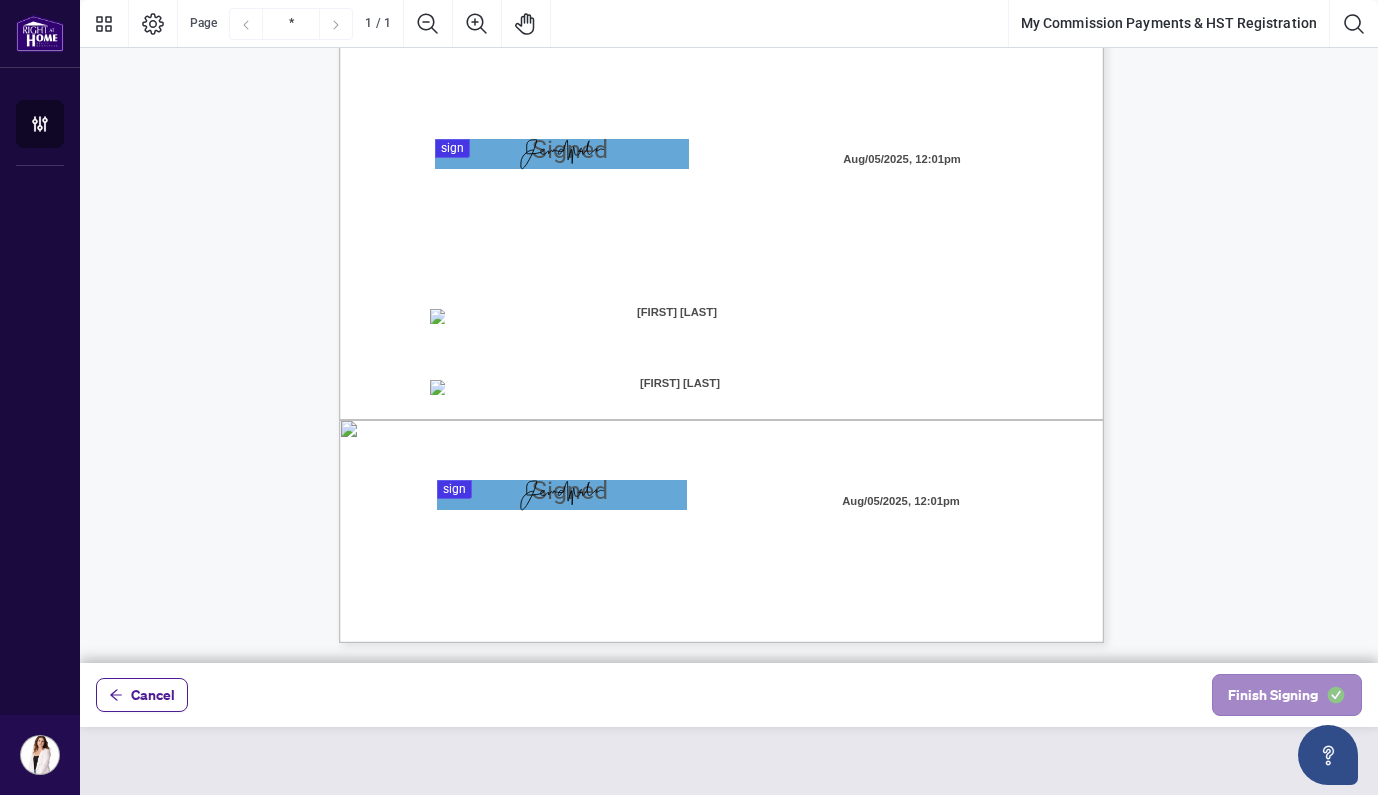 click on "Finish Signing" at bounding box center (1273, 695) 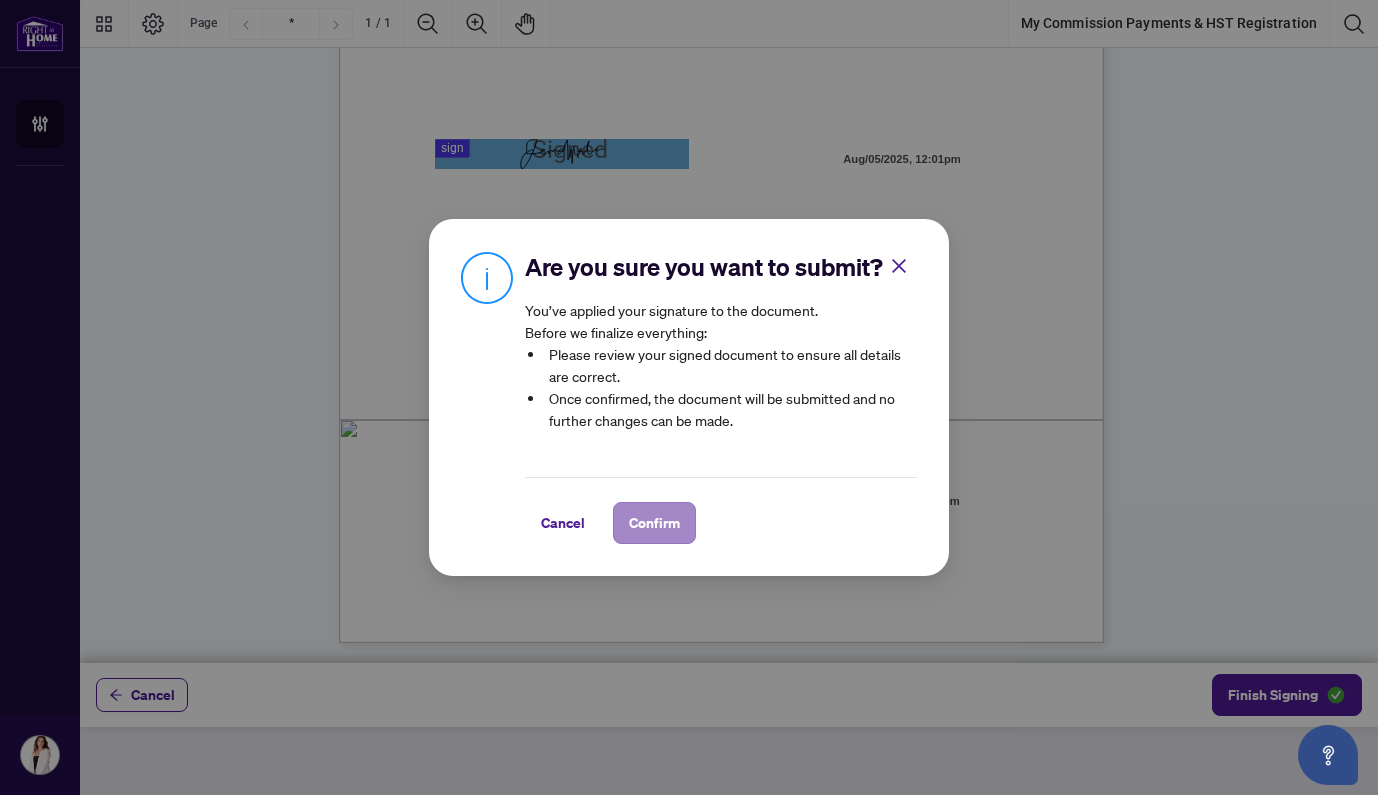 click on "Confirm" at bounding box center [654, 523] 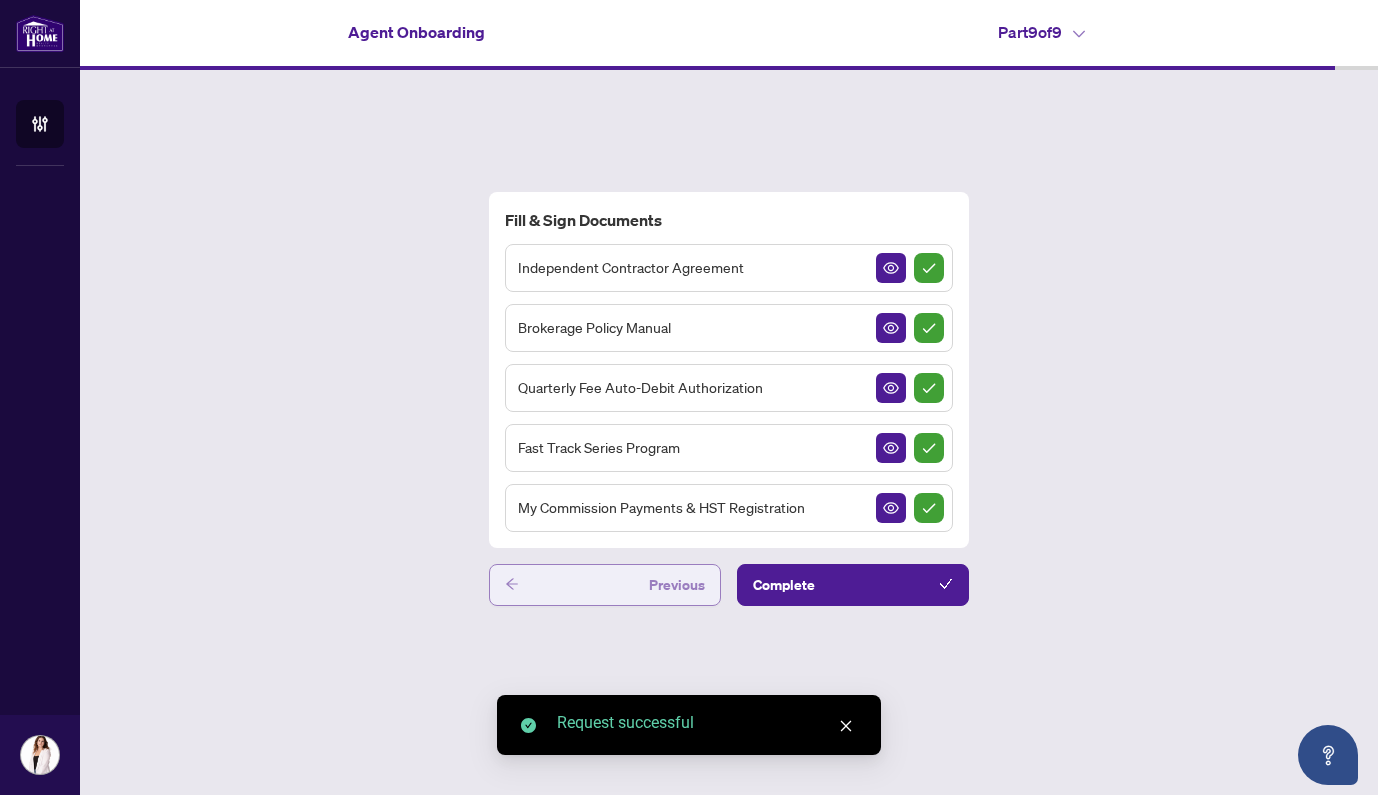 click on "Previous" at bounding box center [605, 585] 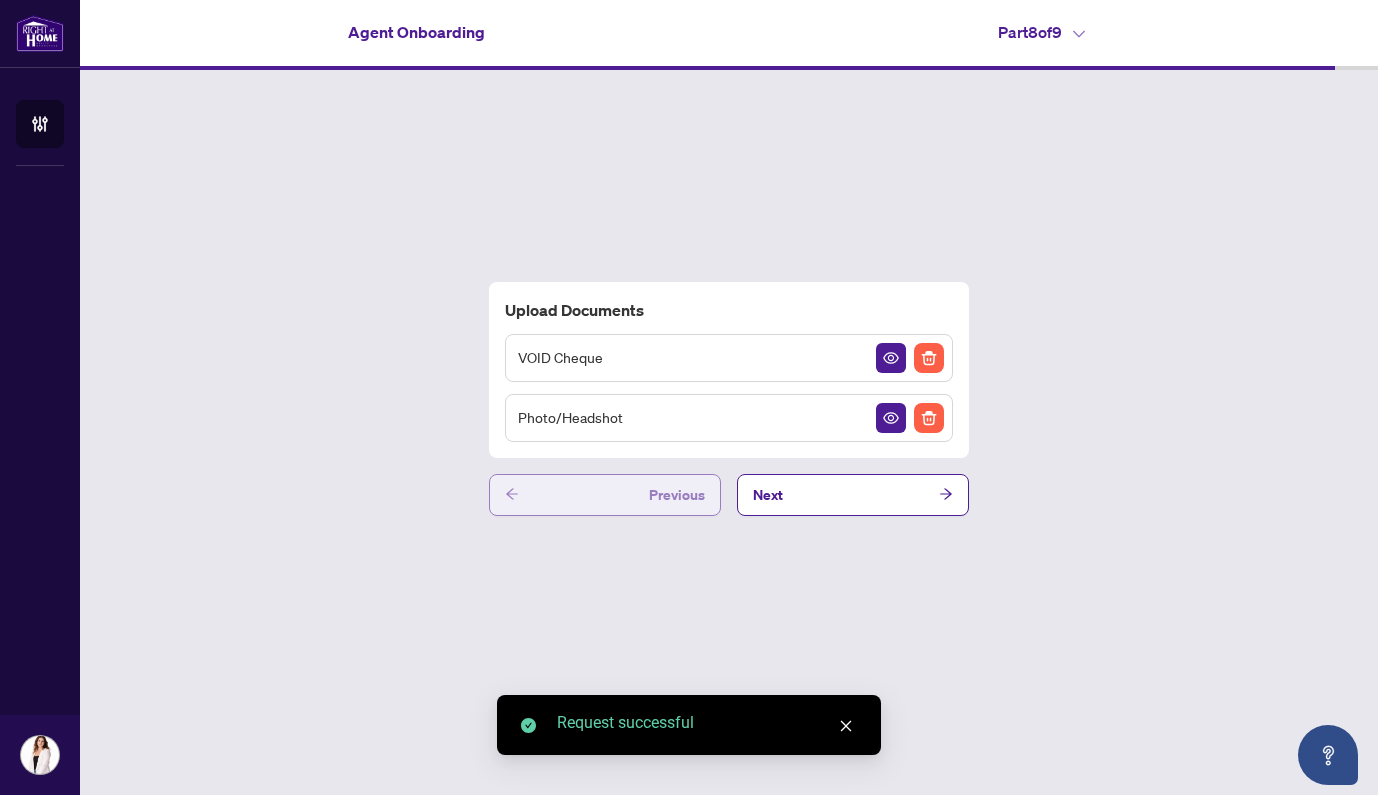 click on "Upload Documents VOID Cheque Photo/Headshot Previous Next" at bounding box center (729, 398) 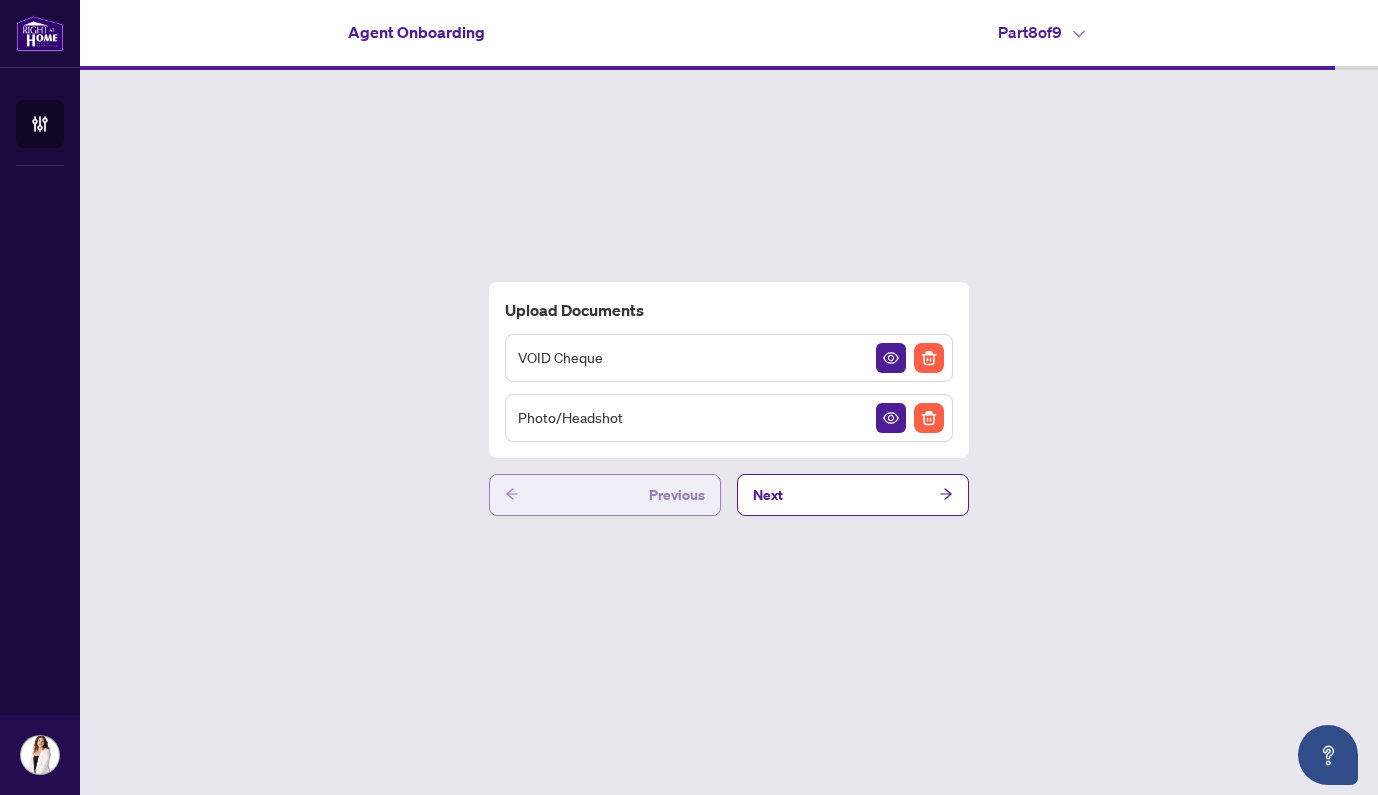 click on "Previous" at bounding box center (605, 495) 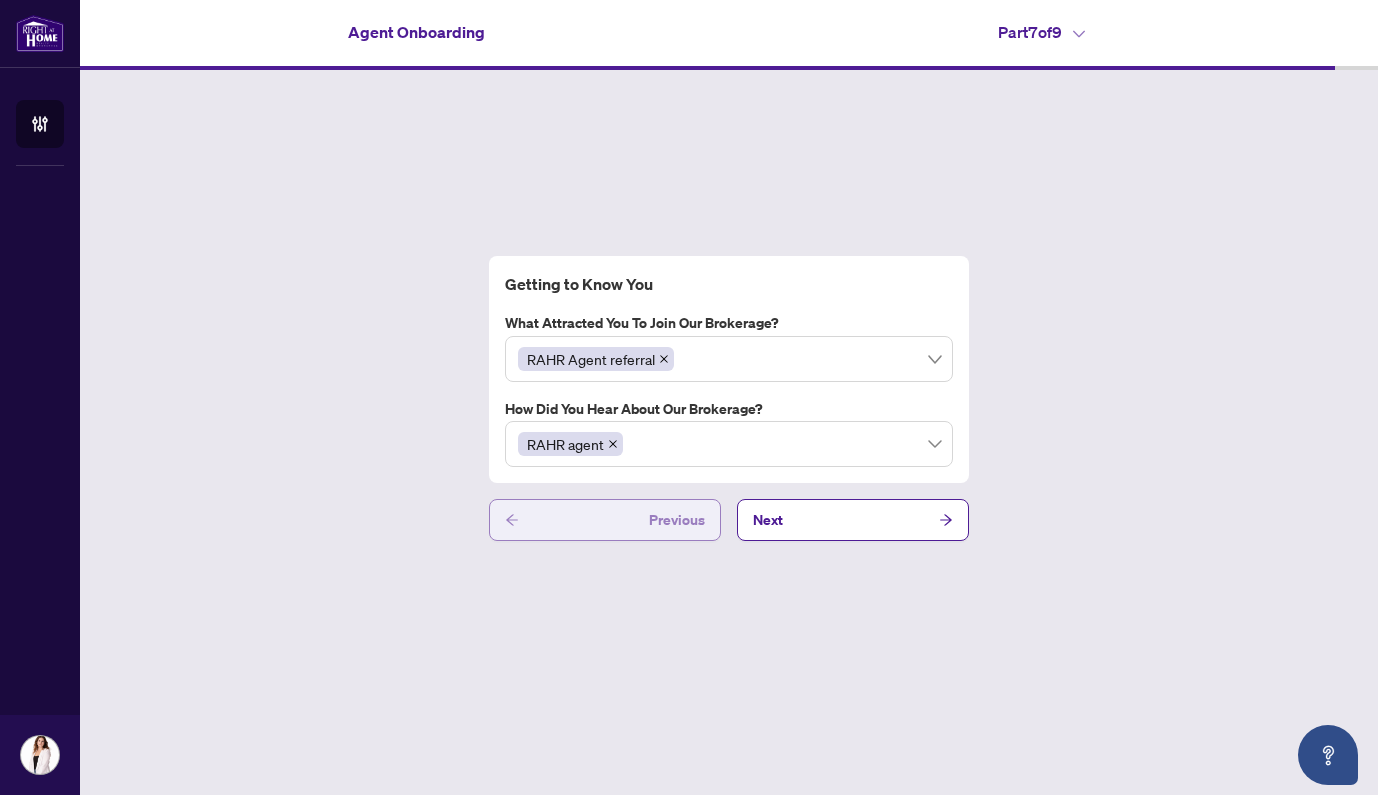 click on "Previous" at bounding box center (605, 520) 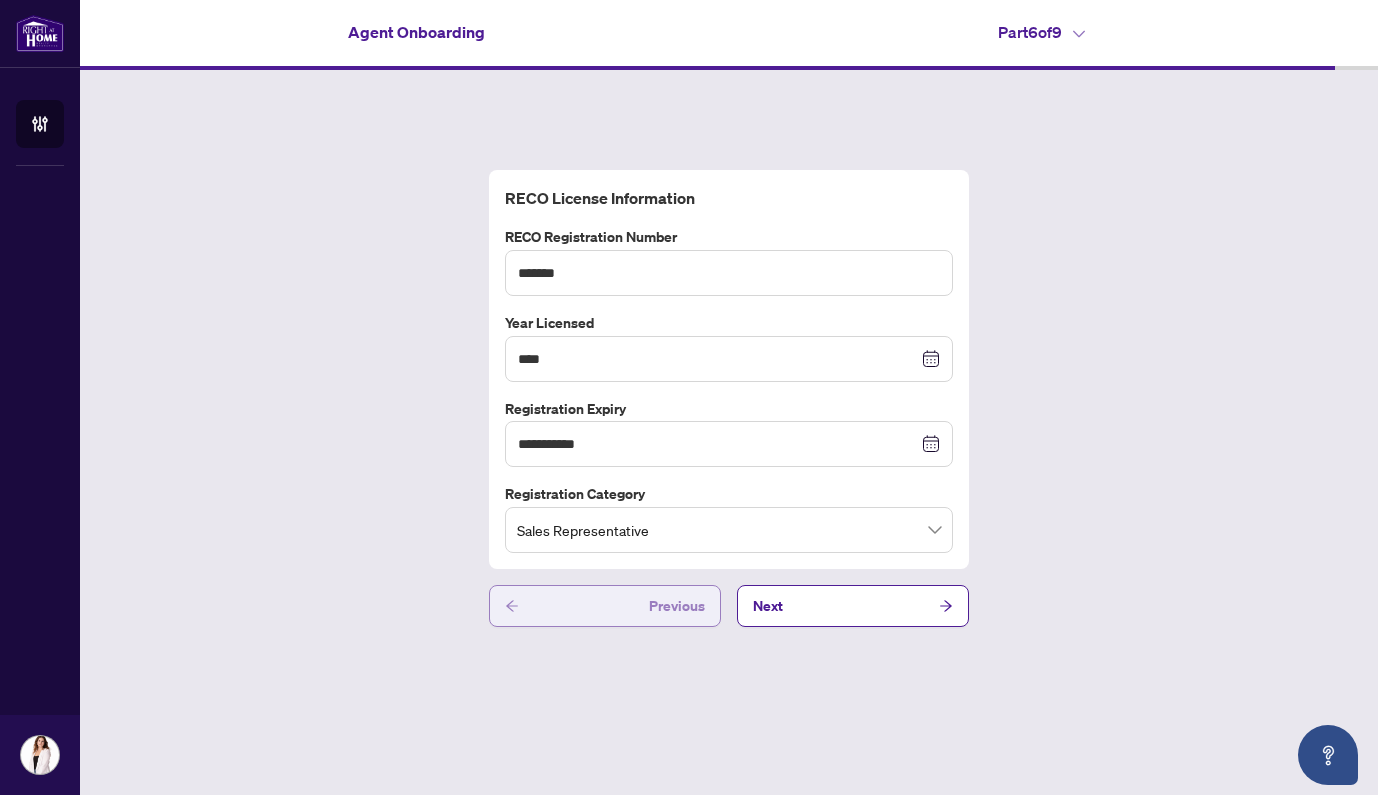 click on "Previous" at bounding box center [605, 606] 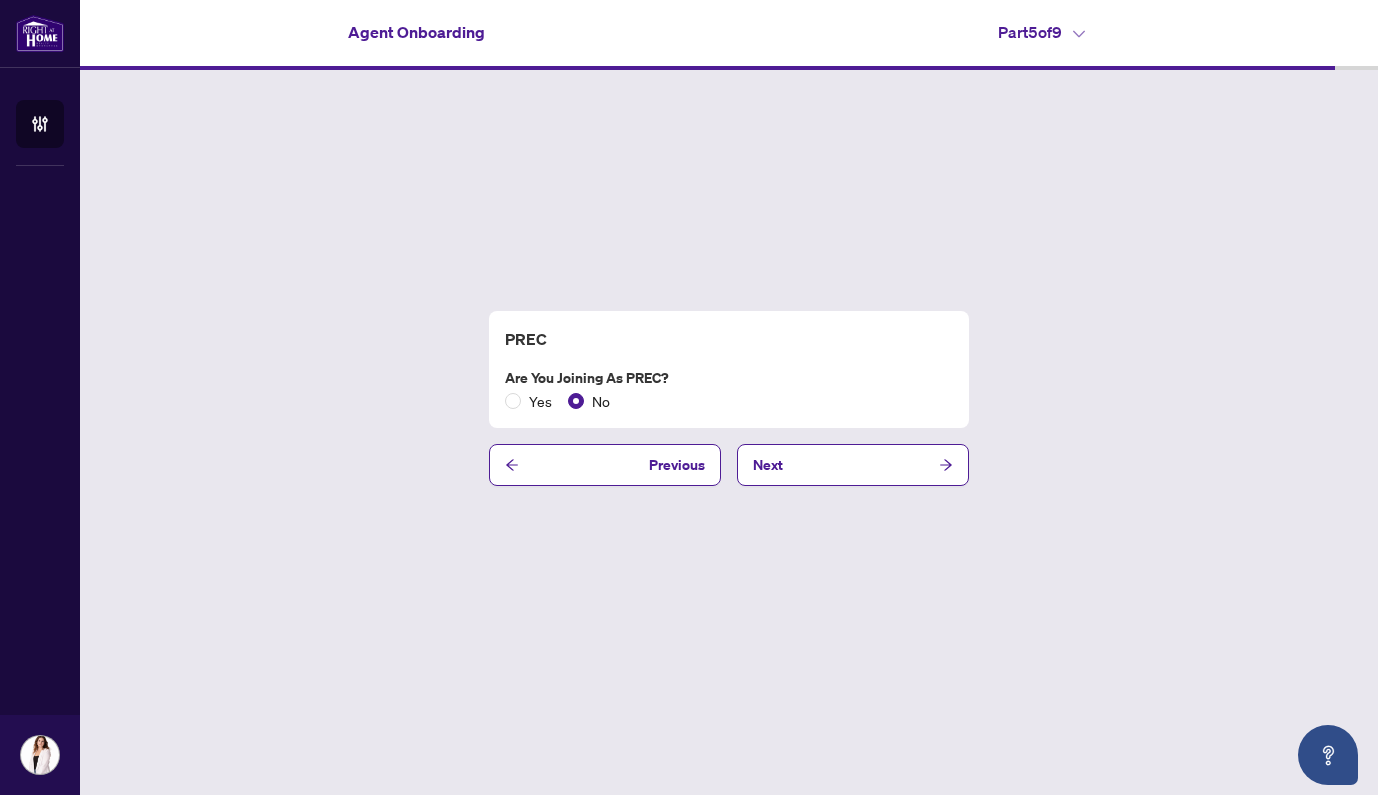 click on "PREC Are you joining as PREC? Yes No Previous Next" at bounding box center [729, 398] 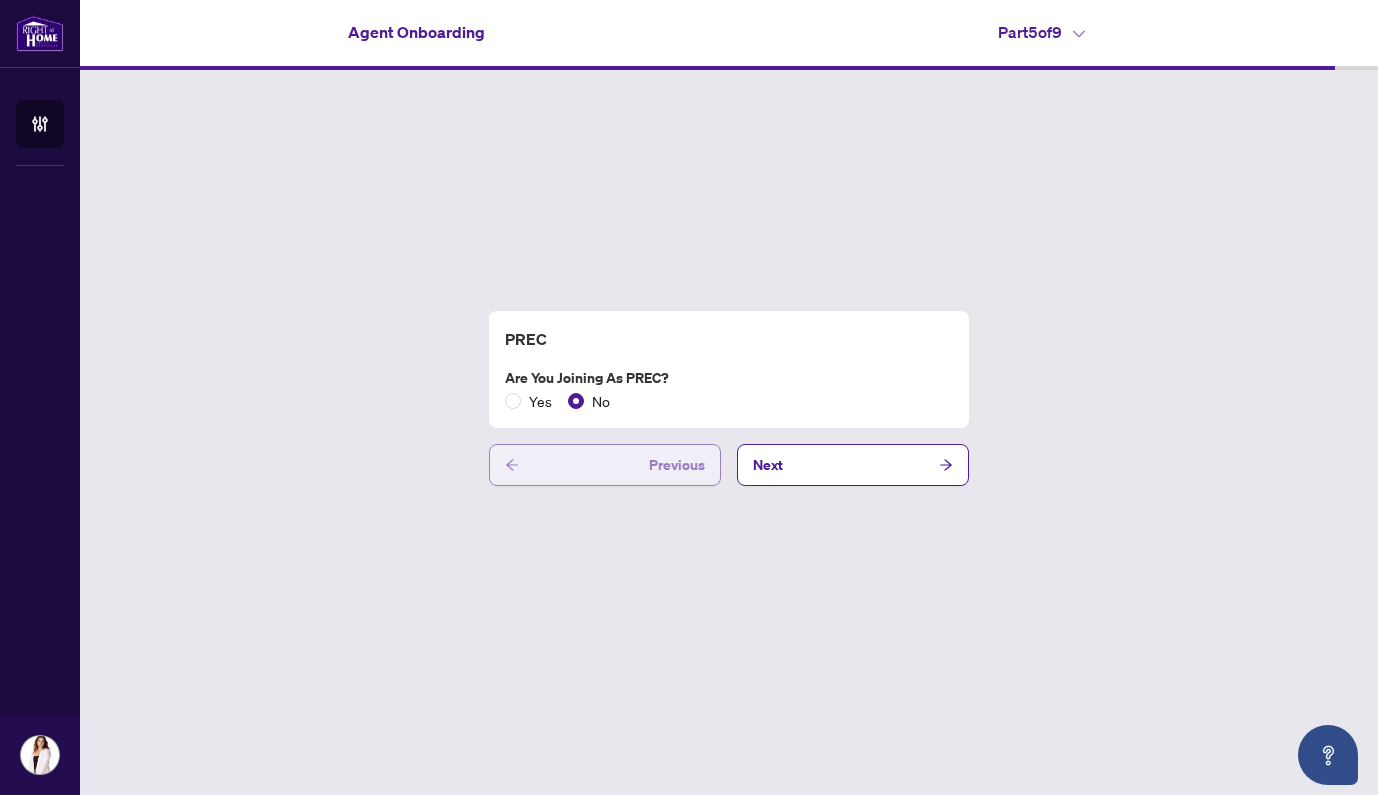 click on "Previous" at bounding box center [605, 465] 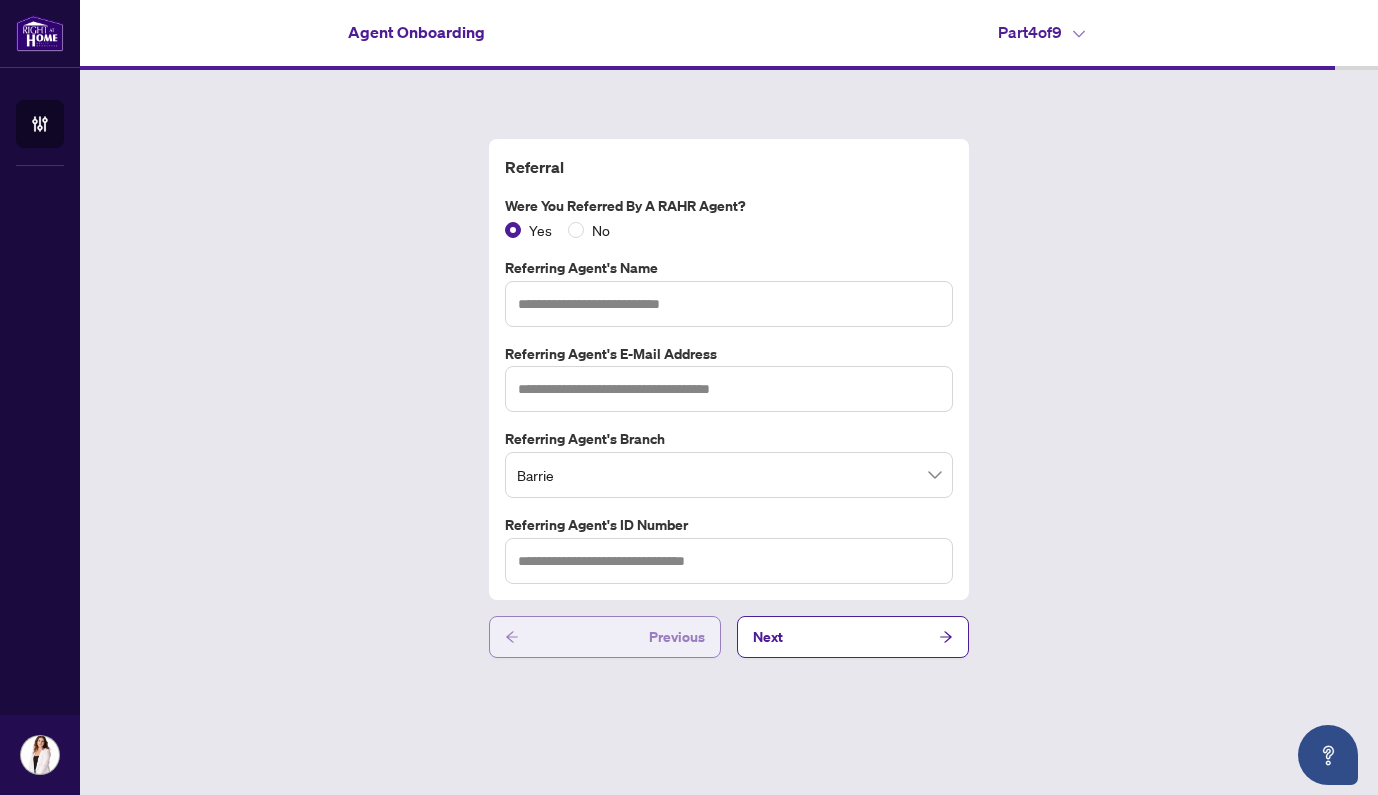 type on "**********" 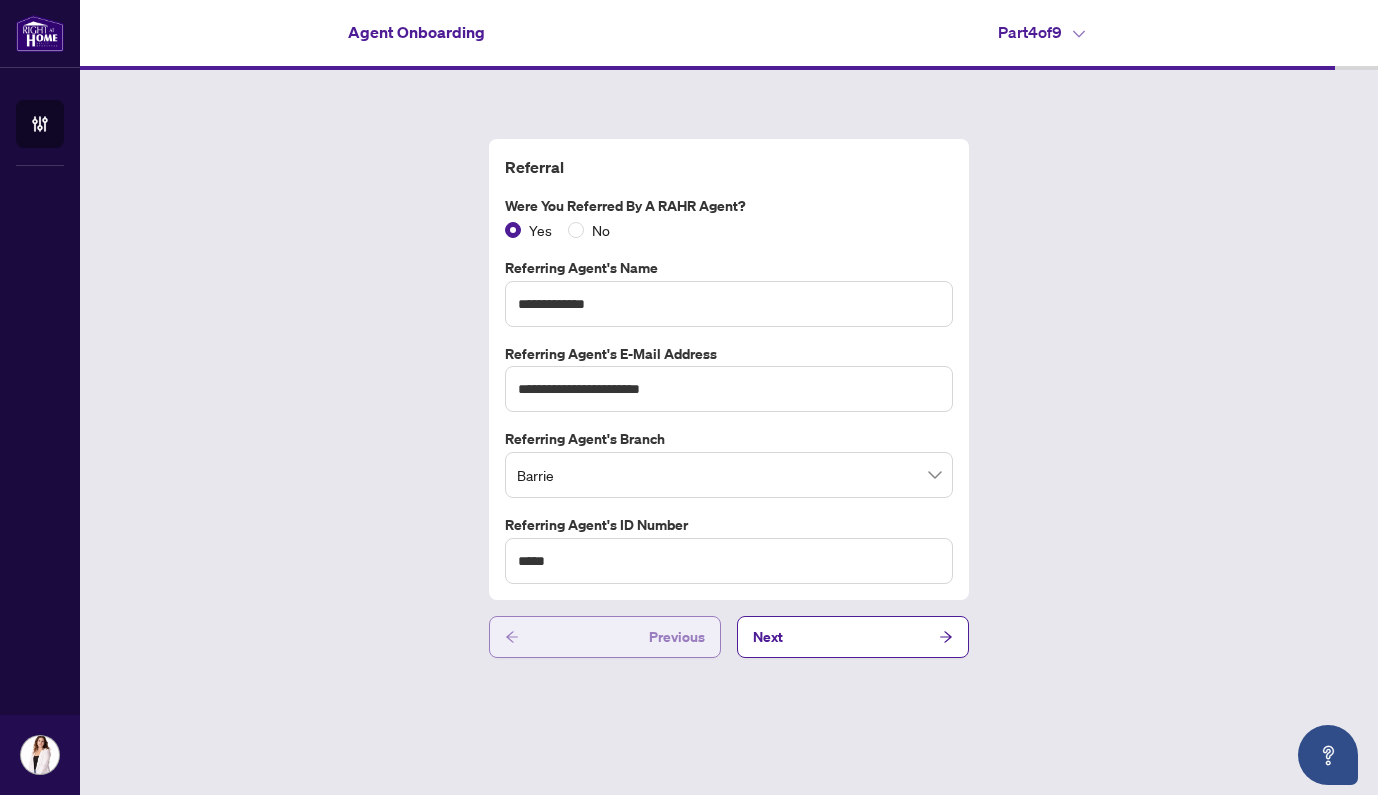 click on "Previous" at bounding box center (605, 637) 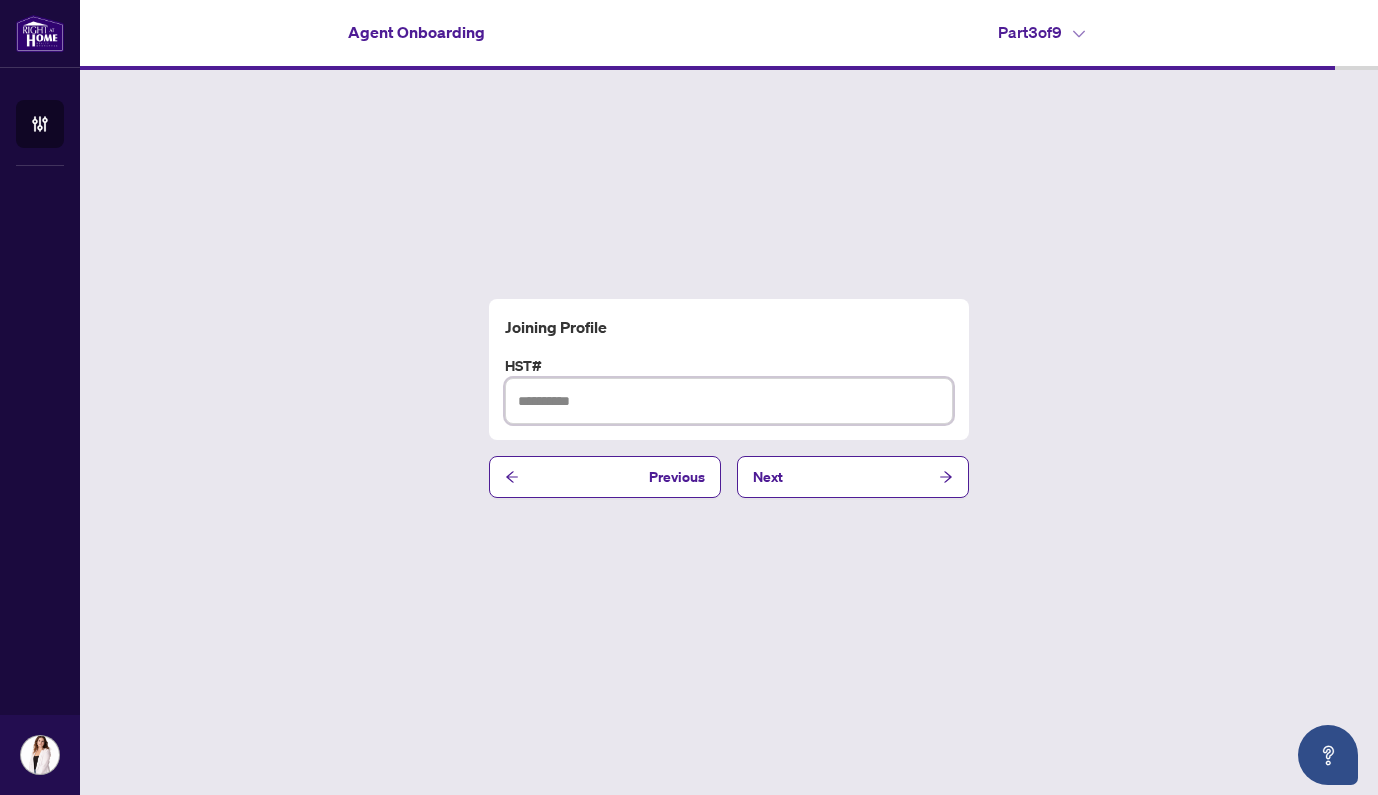 click at bounding box center [729, 401] 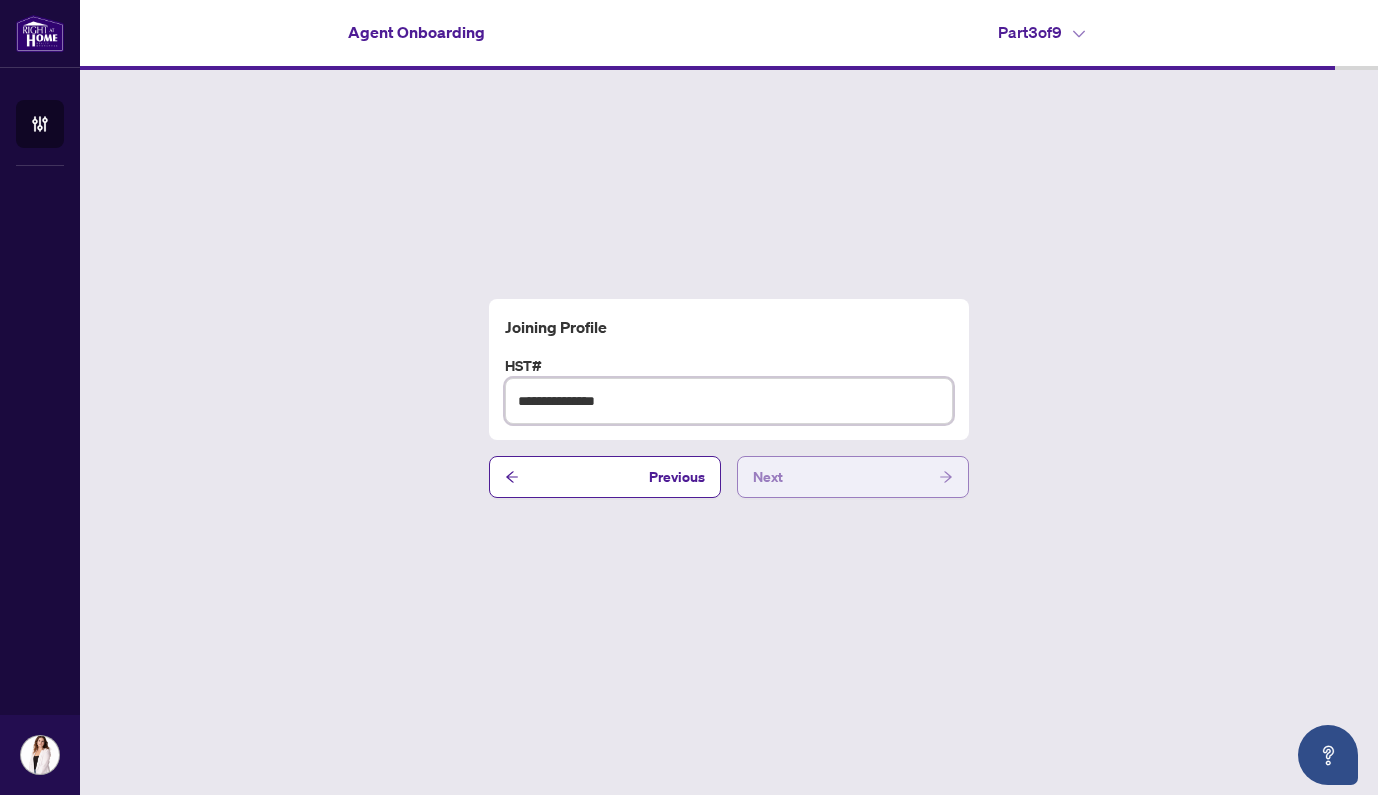 type on "**********" 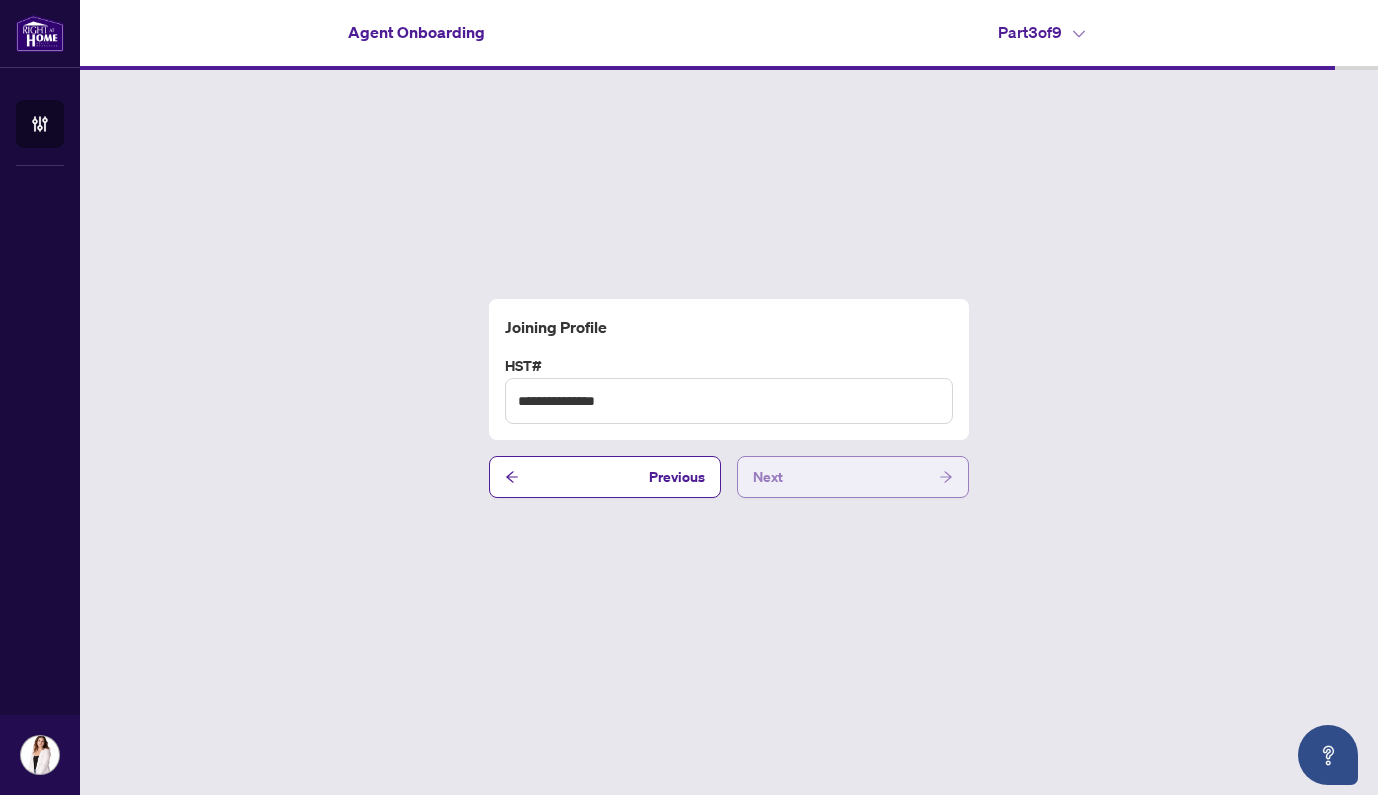 click on "Next" at bounding box center (853, 477) 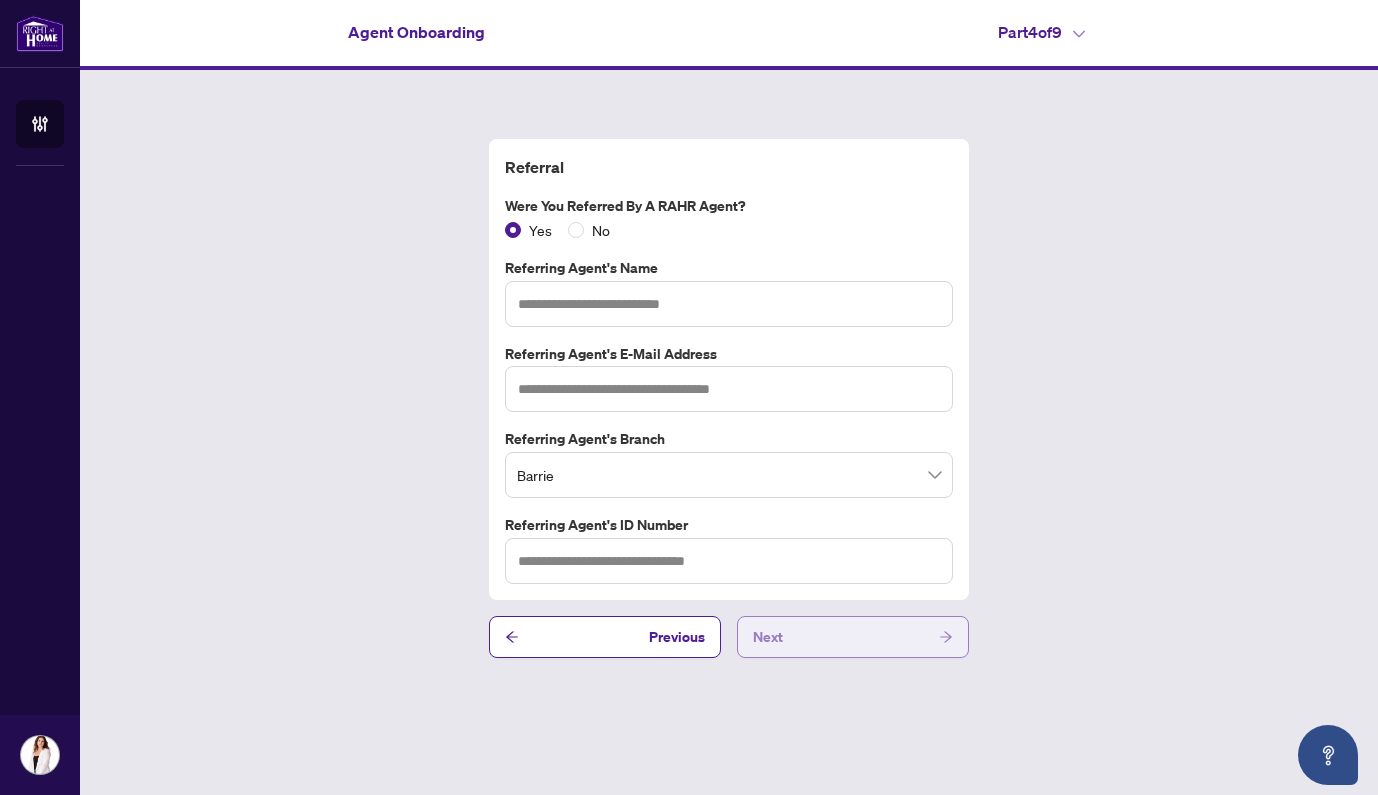 type on "**********" 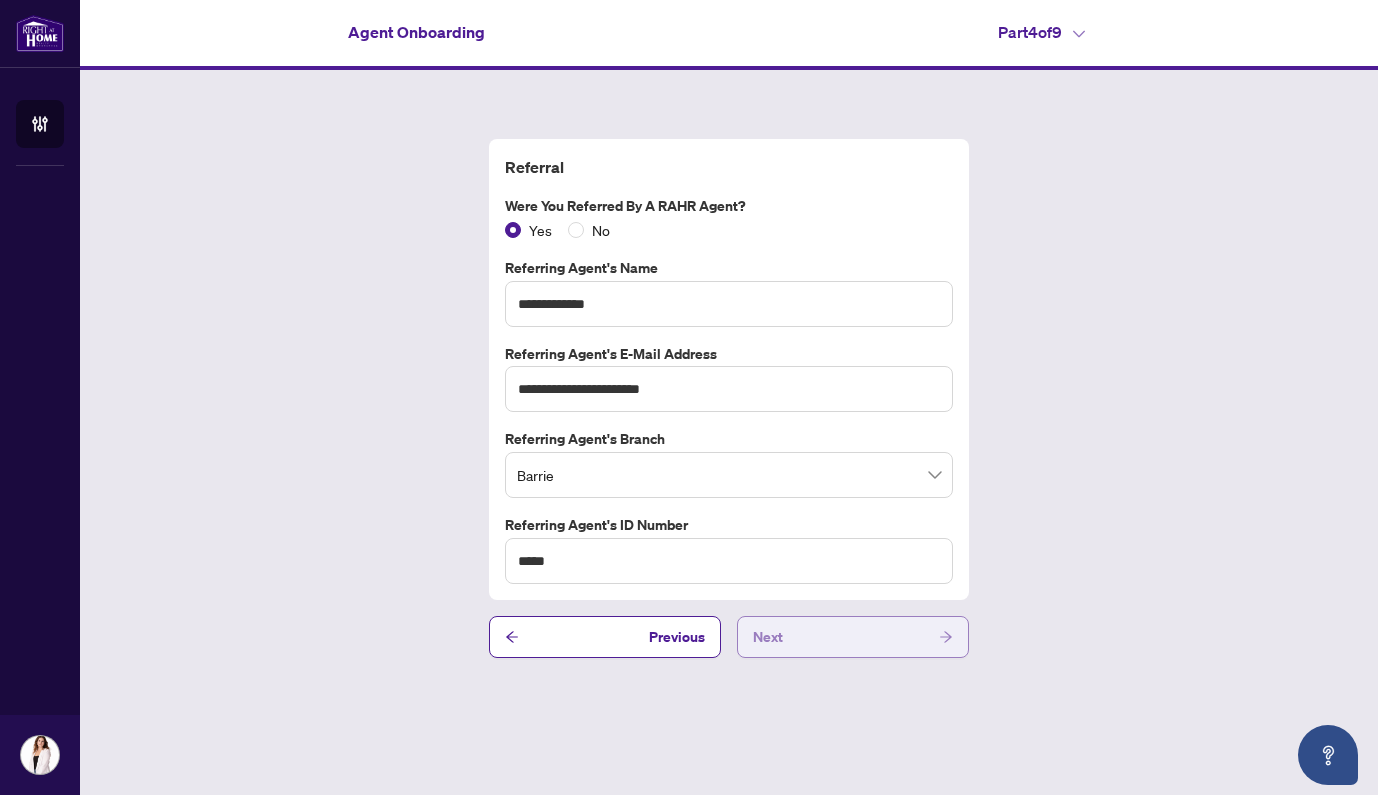 click on "Next" at bounding box center (768, 637) 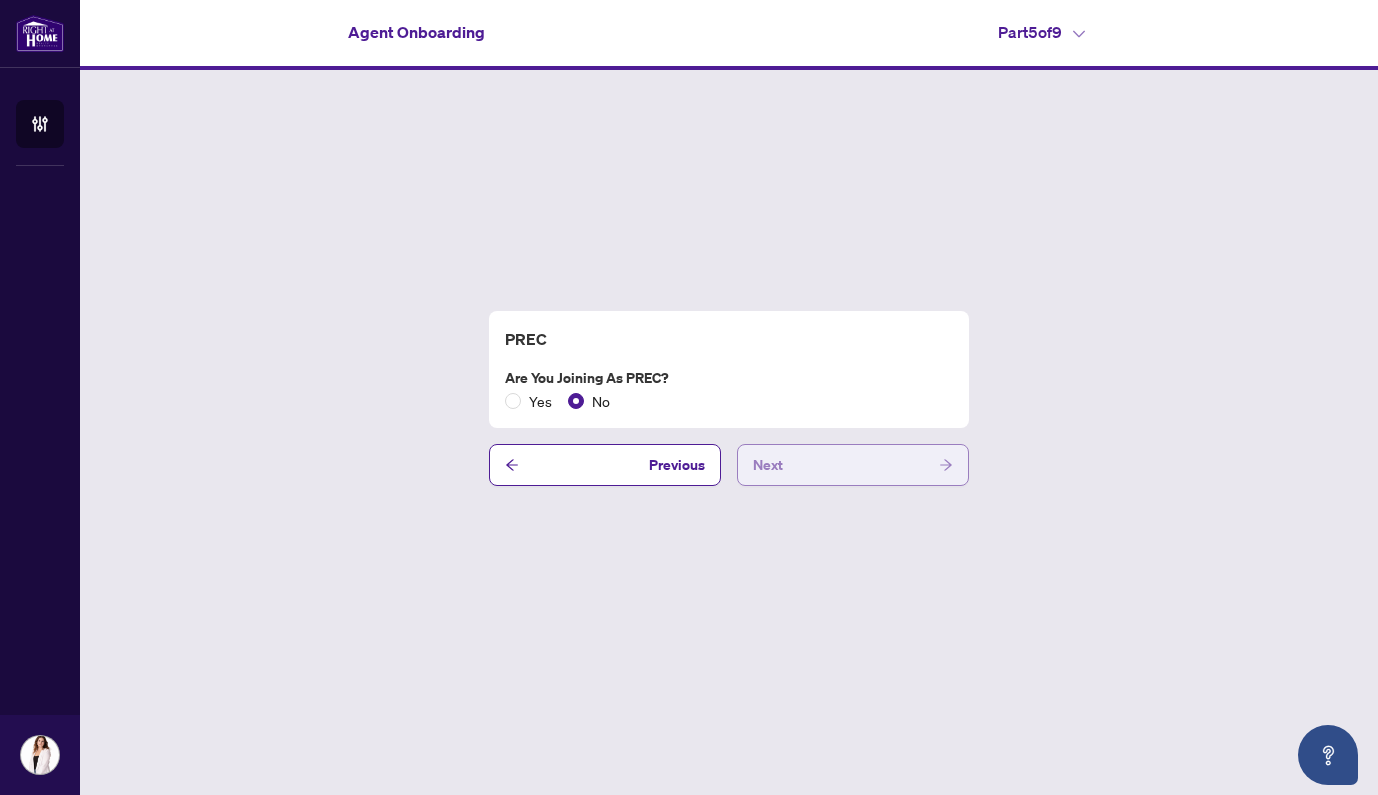 click on "Next" at bounding box center [768, 465] 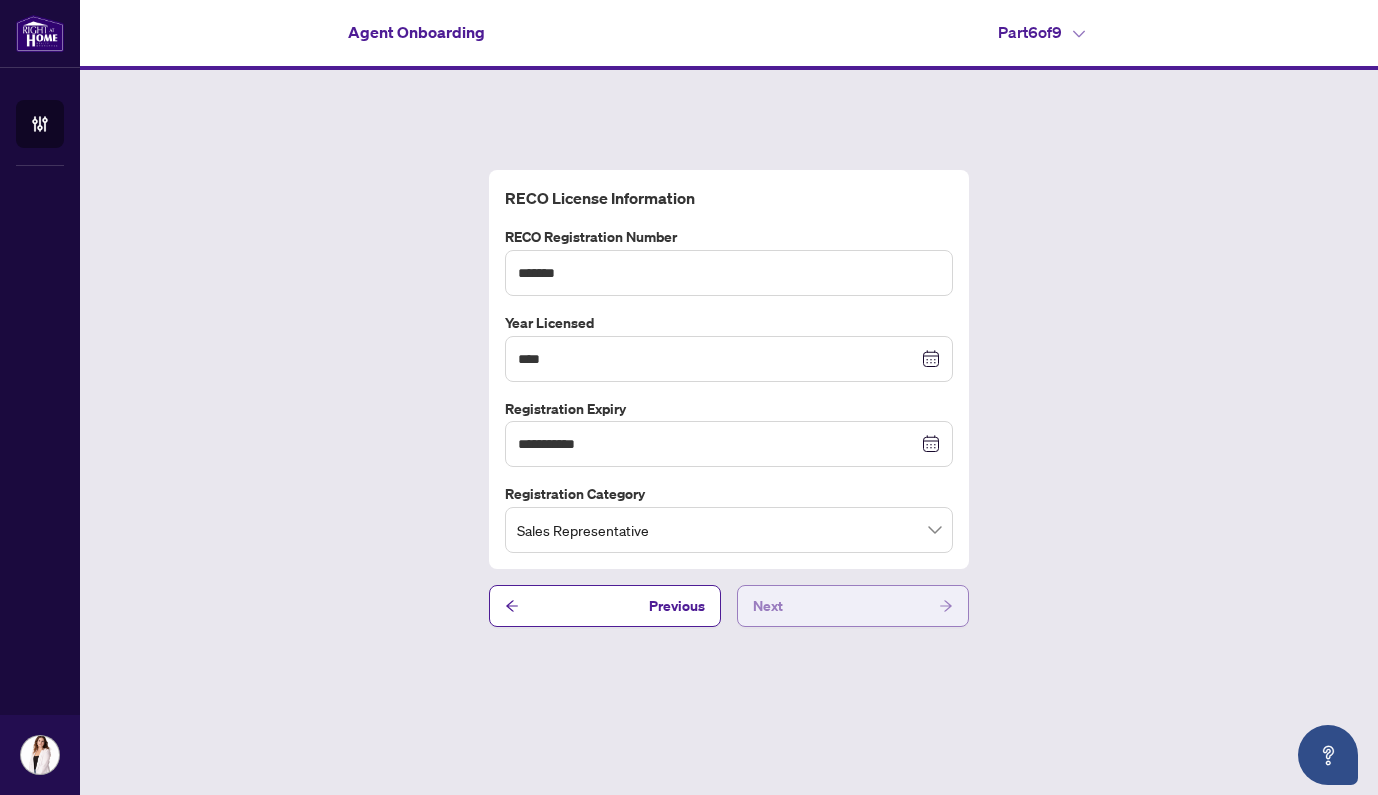 click on "Next" at bounding box center [768, 606] 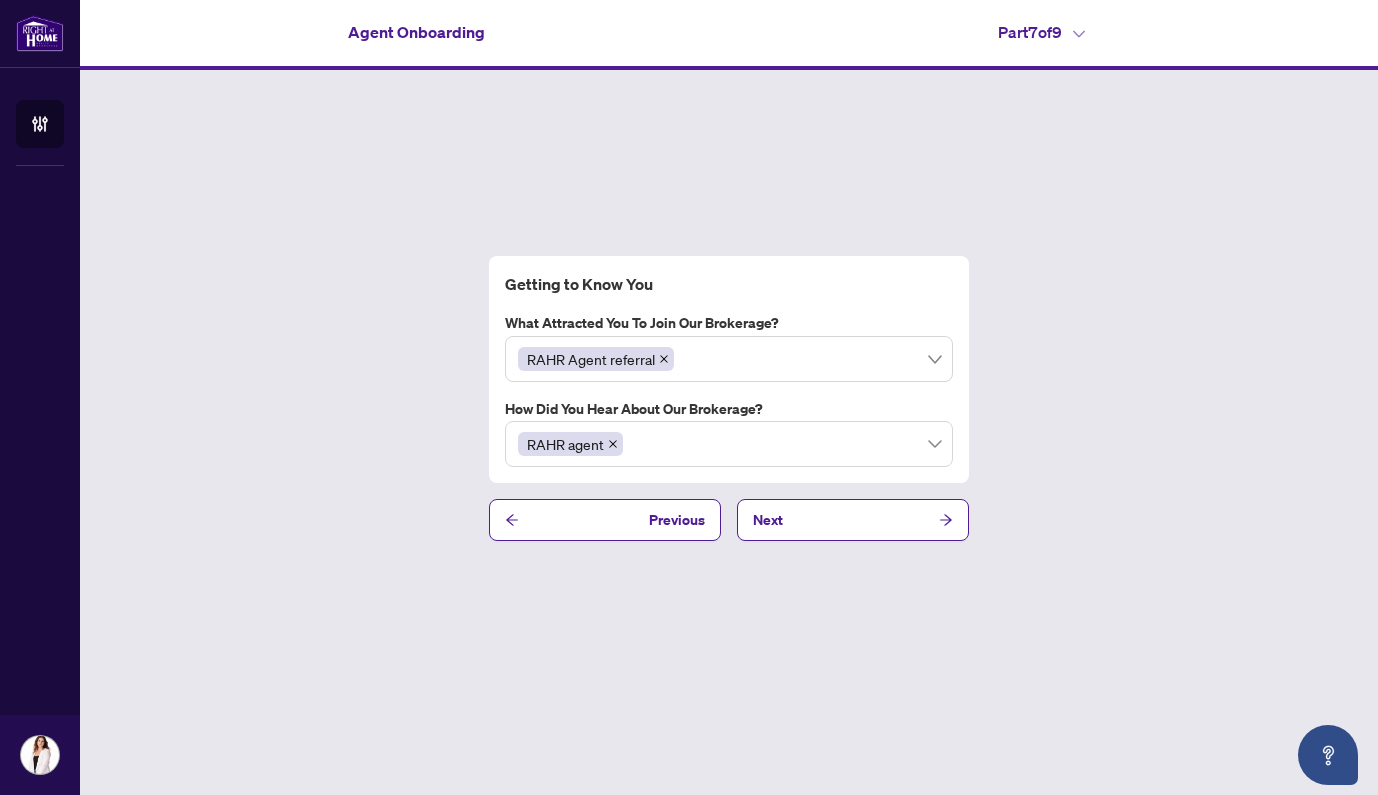 click on "Next" at bounding box center (768, 520) 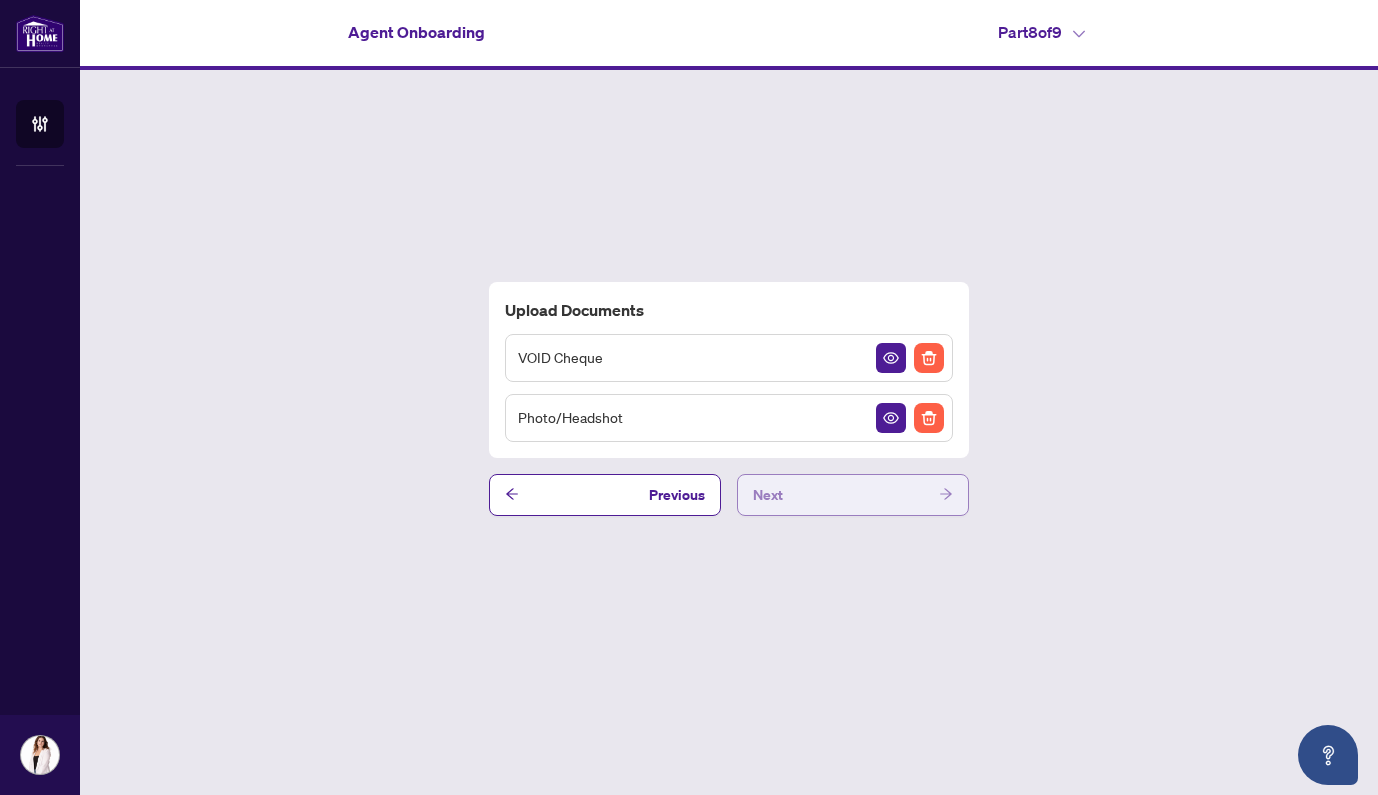 click on "Next" at bounding box center (768, 495) 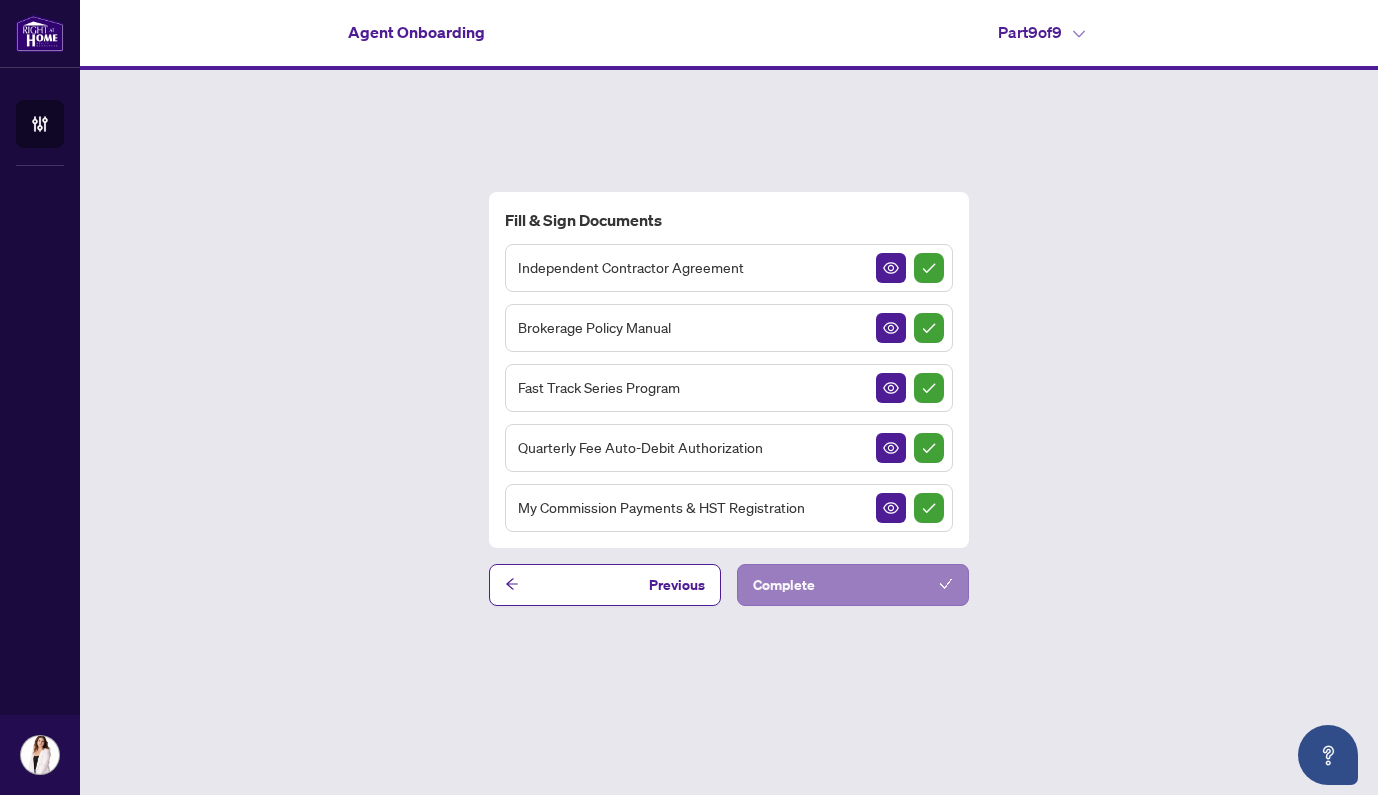 click on "Complete" at bounding box center (784, 585) 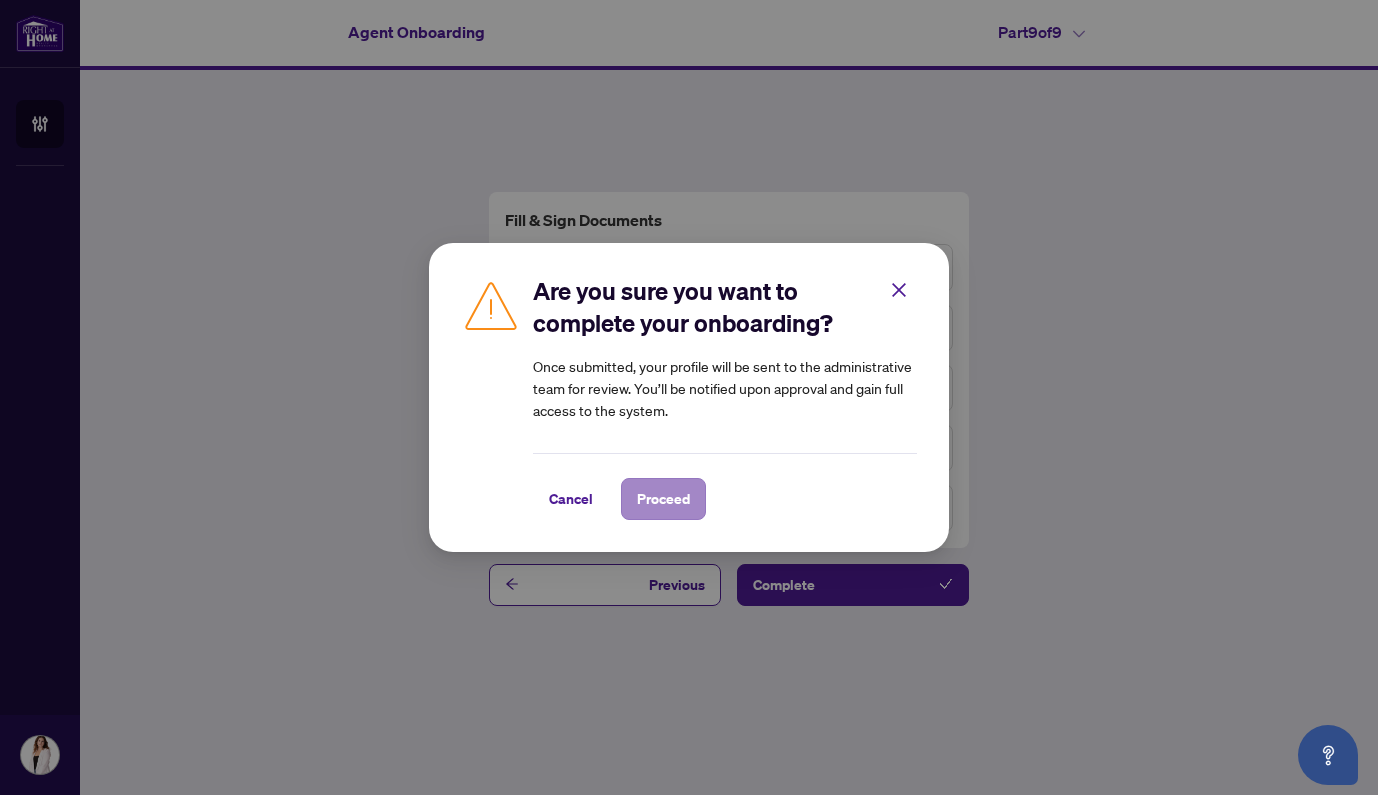 click on "Proceed" at bounding box center (663, 499) 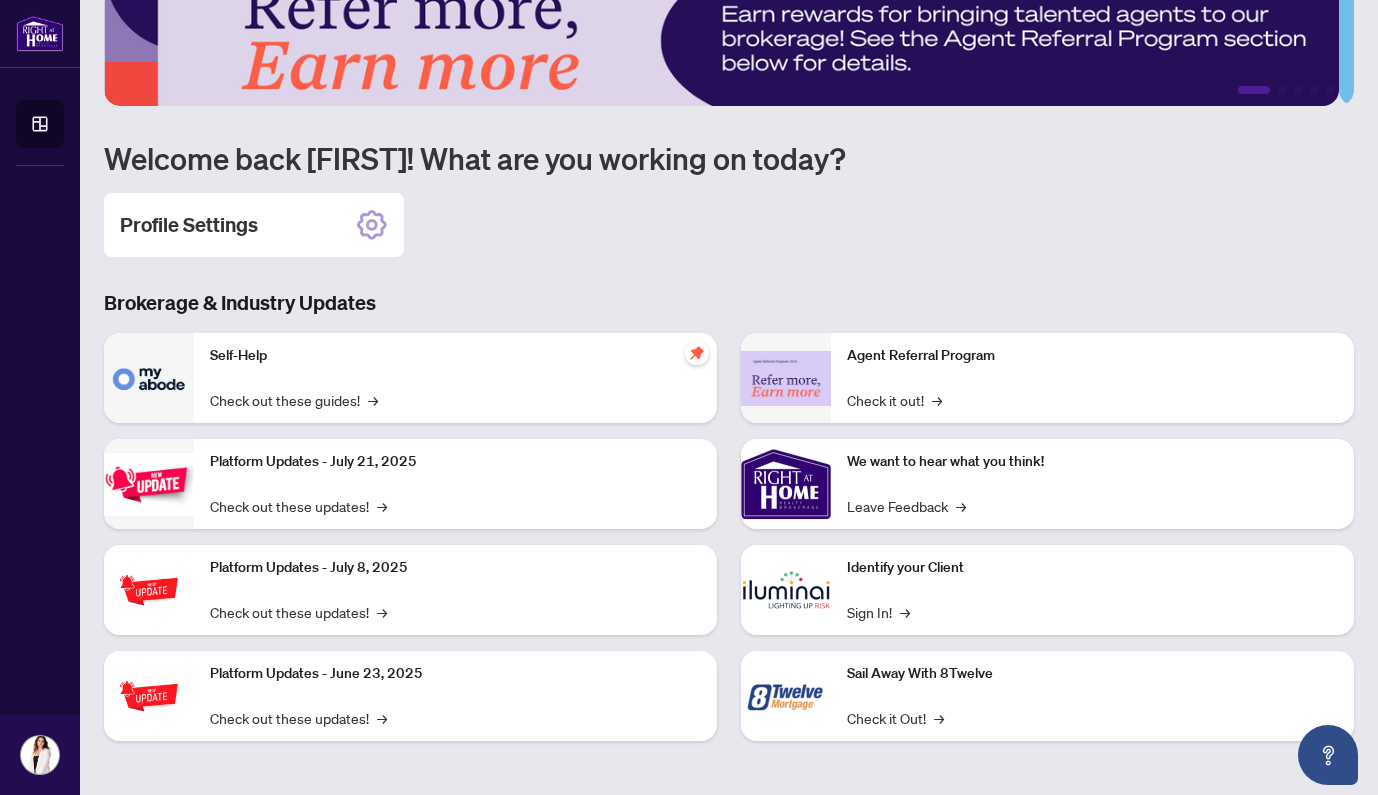 scroll, scrollTop: 116, scrollLeft: 0, axis: vertical 